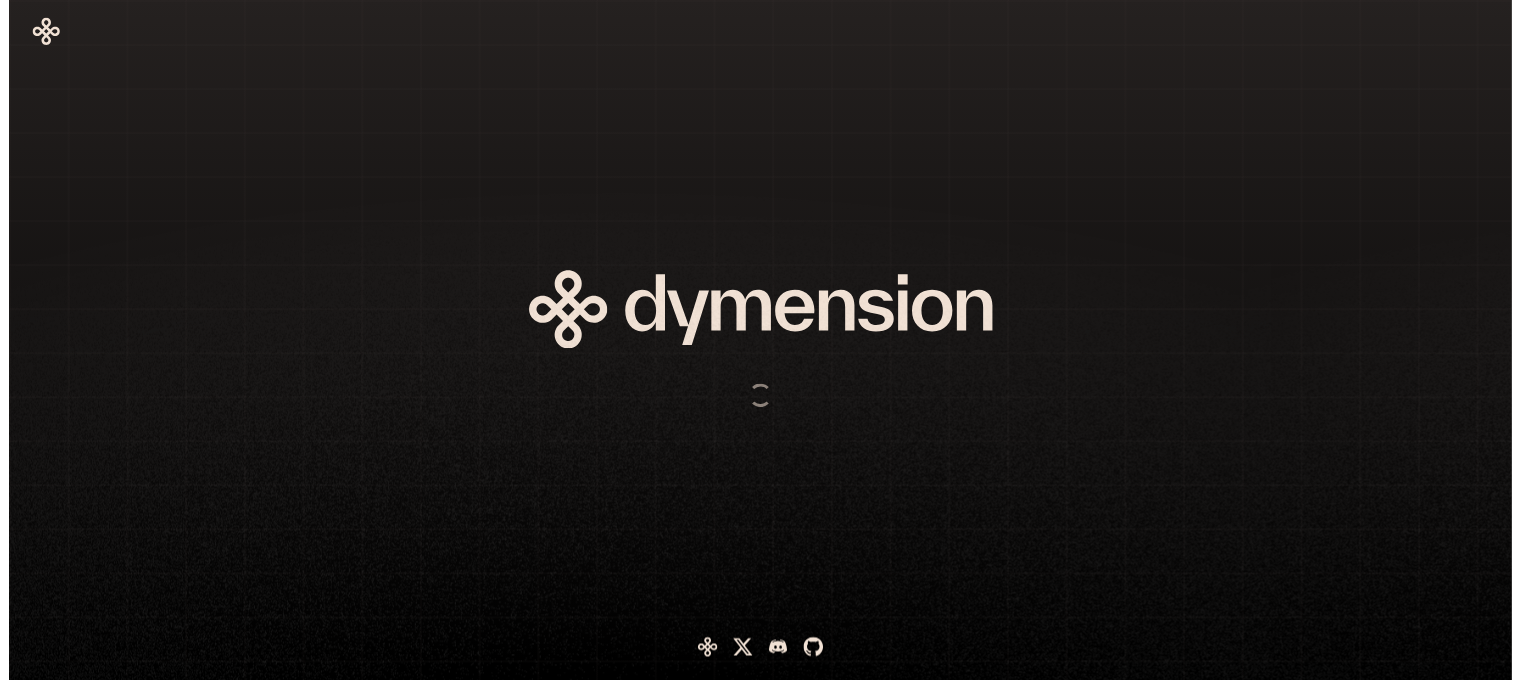 scroll, scrollTop: 0, scrollLeft: 0, axis: both 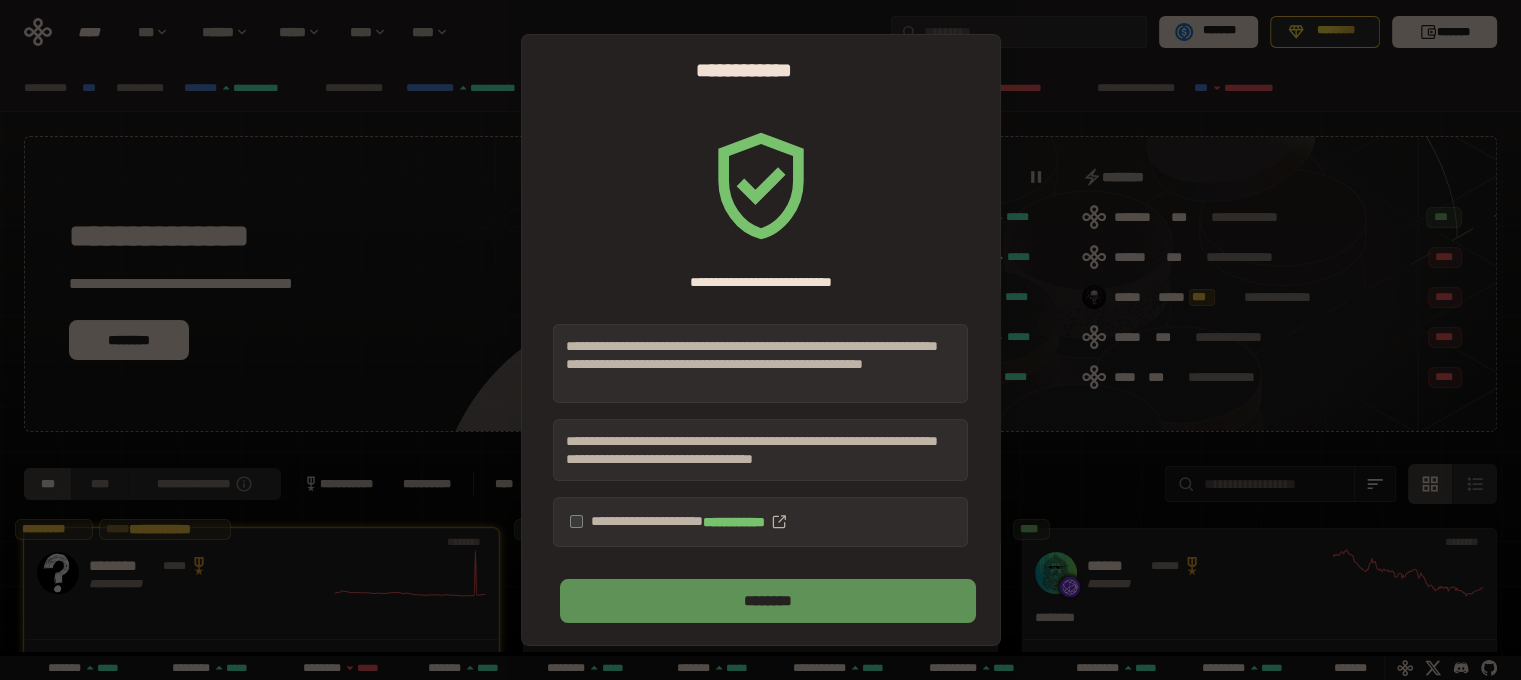 click on "********" at bounding box center (767, 601) 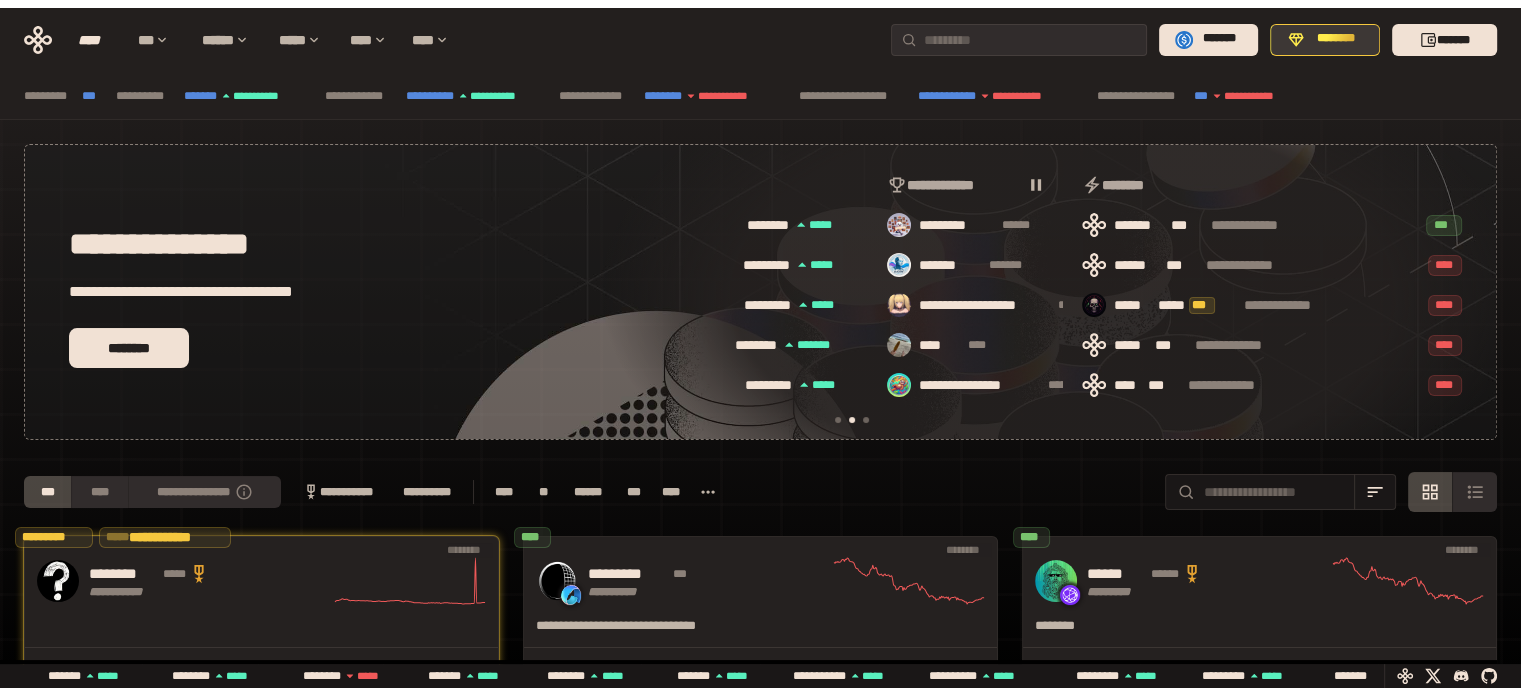 scroll, scrollTop: 0, scrollLeft: 436, axis: horizontal 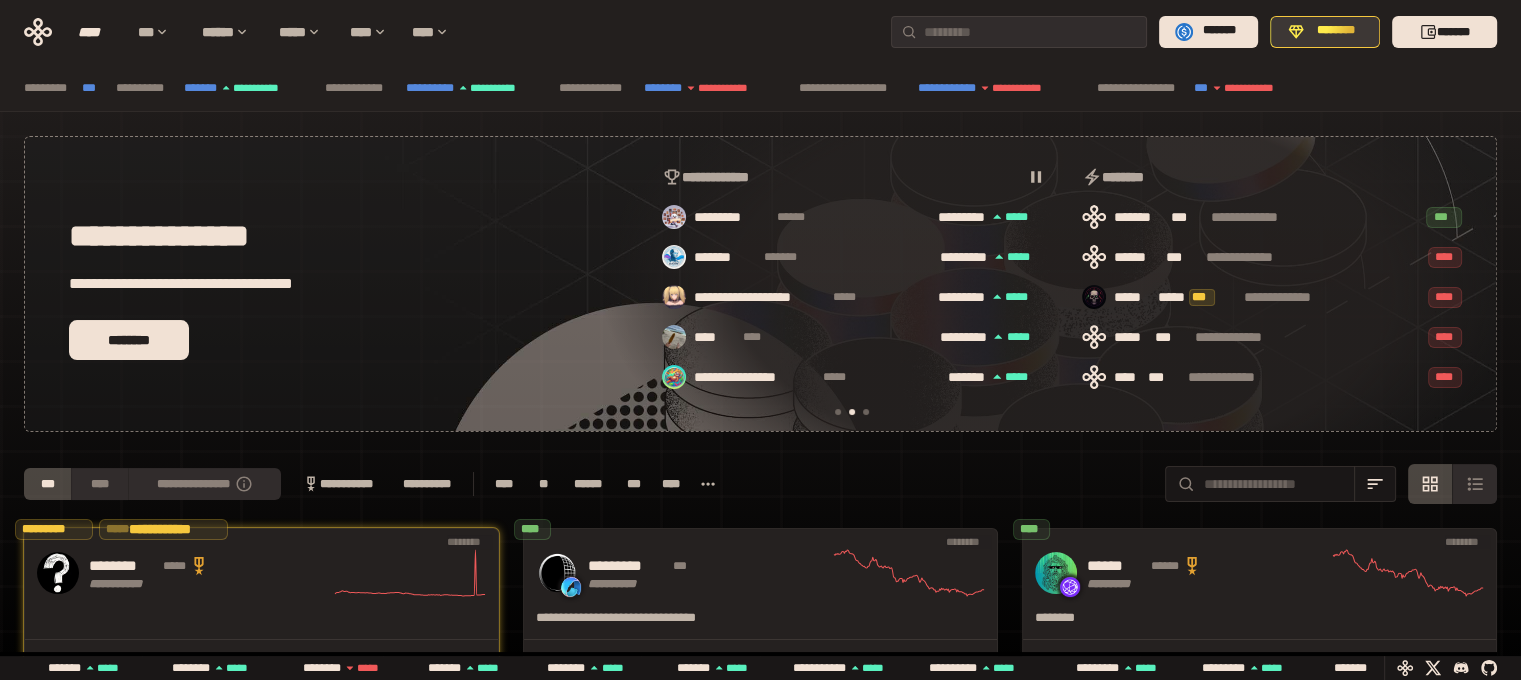 click 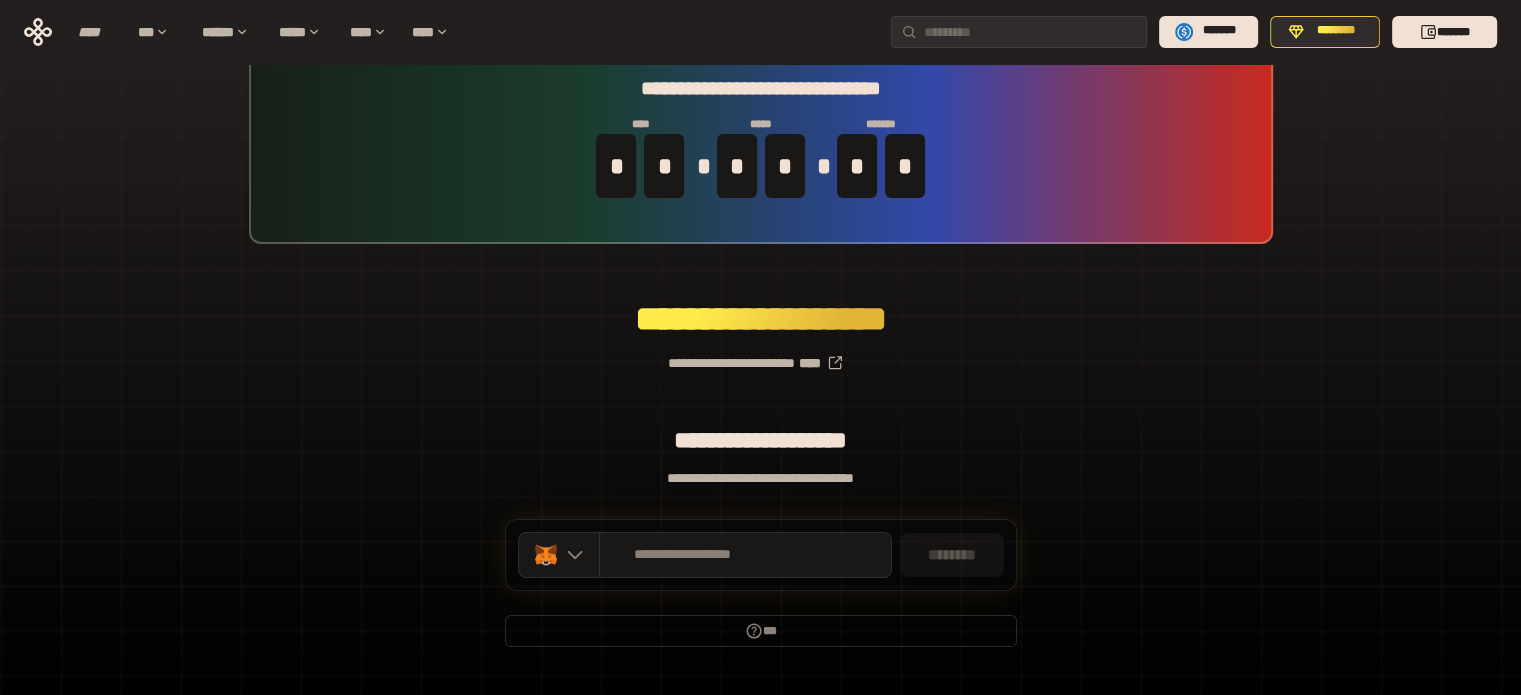 scroll, scrollTop: 87, scrollLeft: 0, axis: vertical 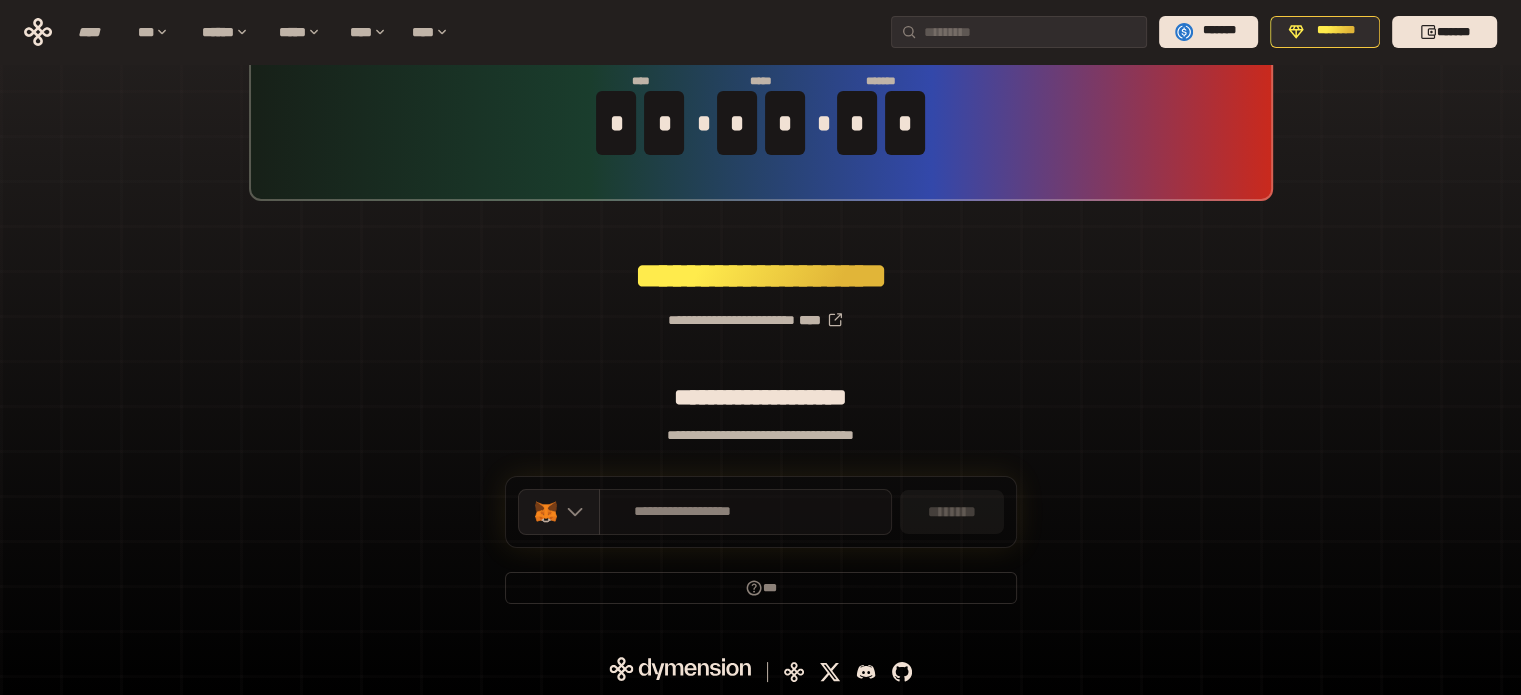 click on "**********" at bounding box center [683, 512] 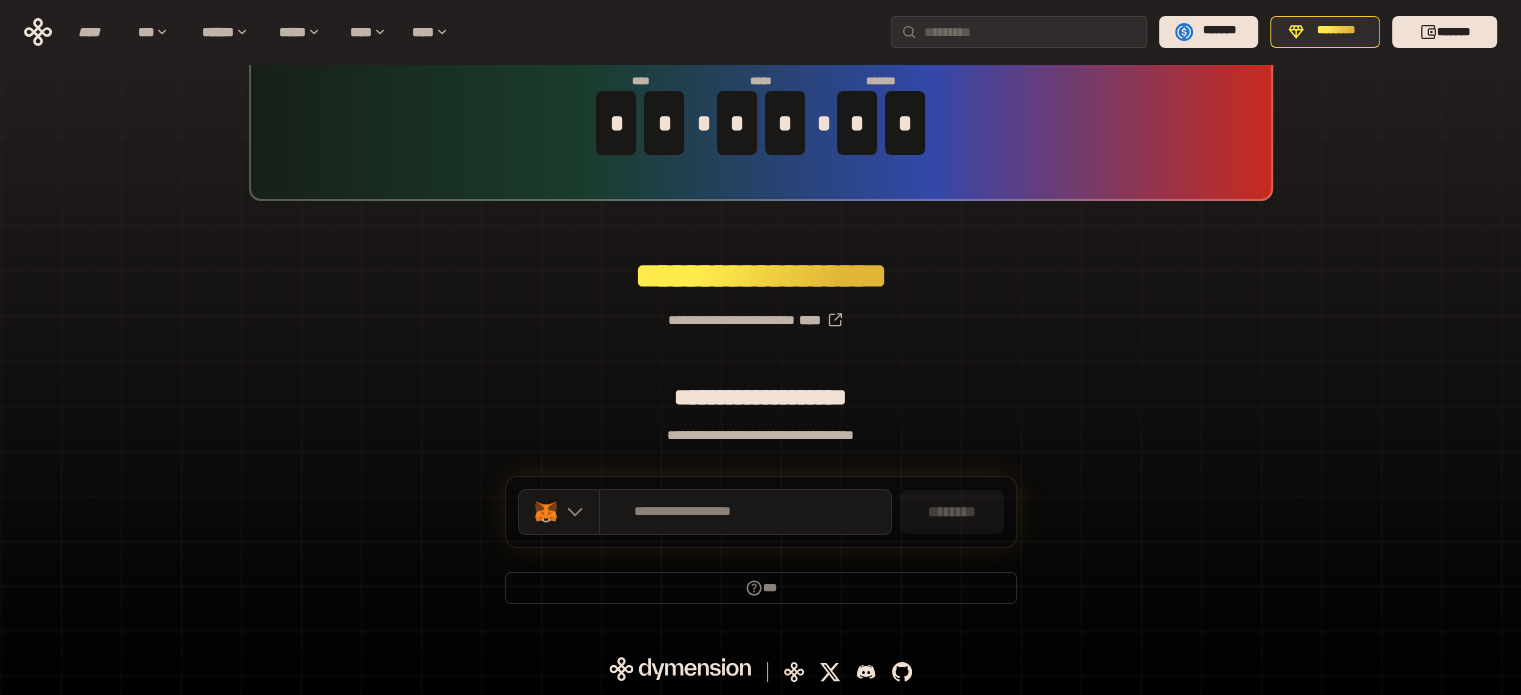 click on "**********" at bounding box center (760, 312) 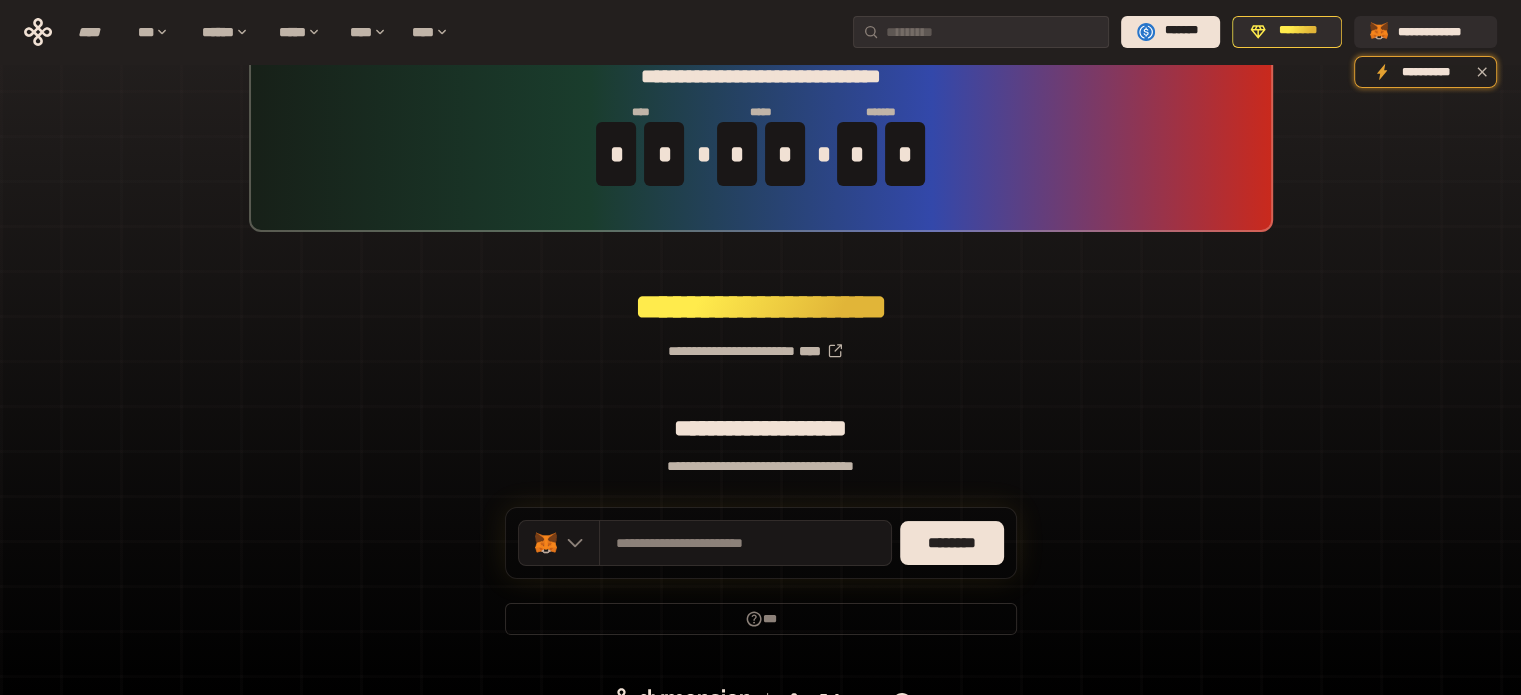 scroll, scrollTop: 87, scrollLeft: 0, axis: vertical 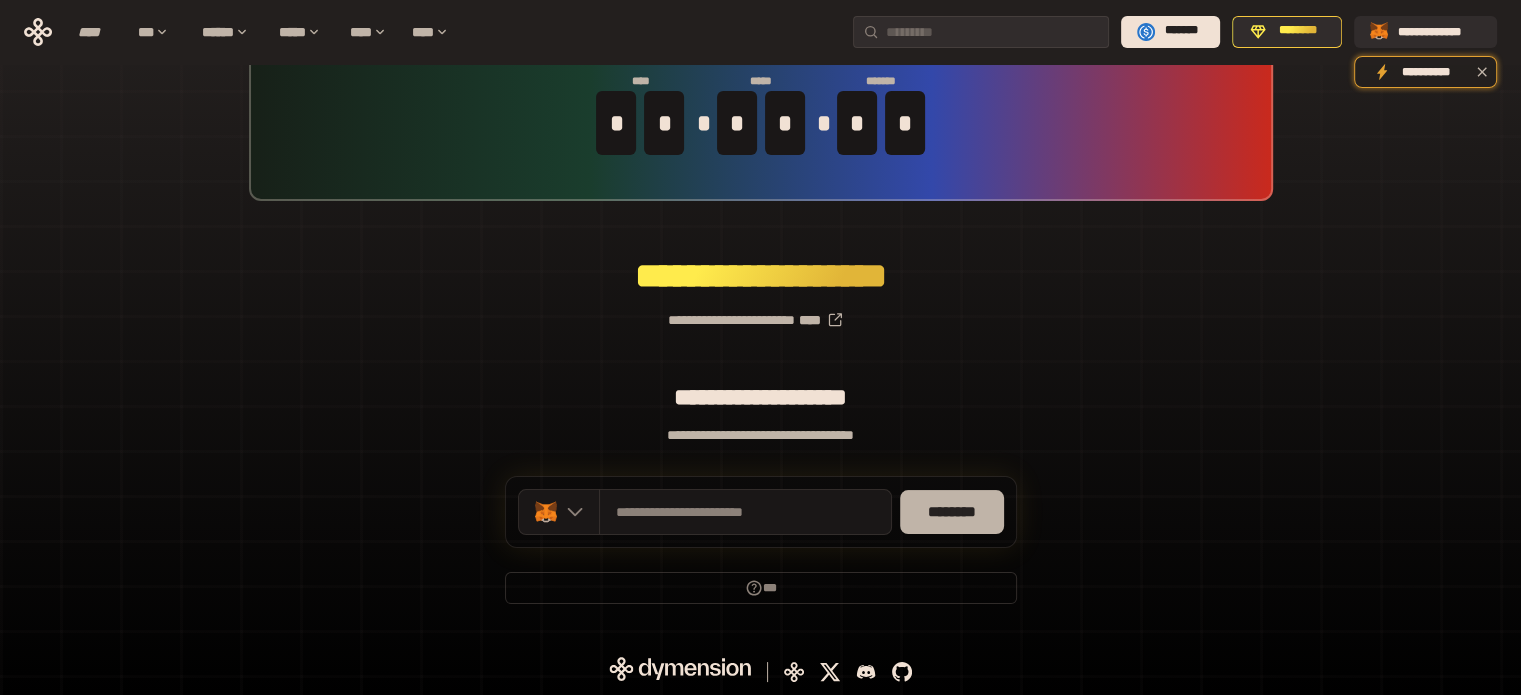 click on "********" at bounding box center (952, 512) 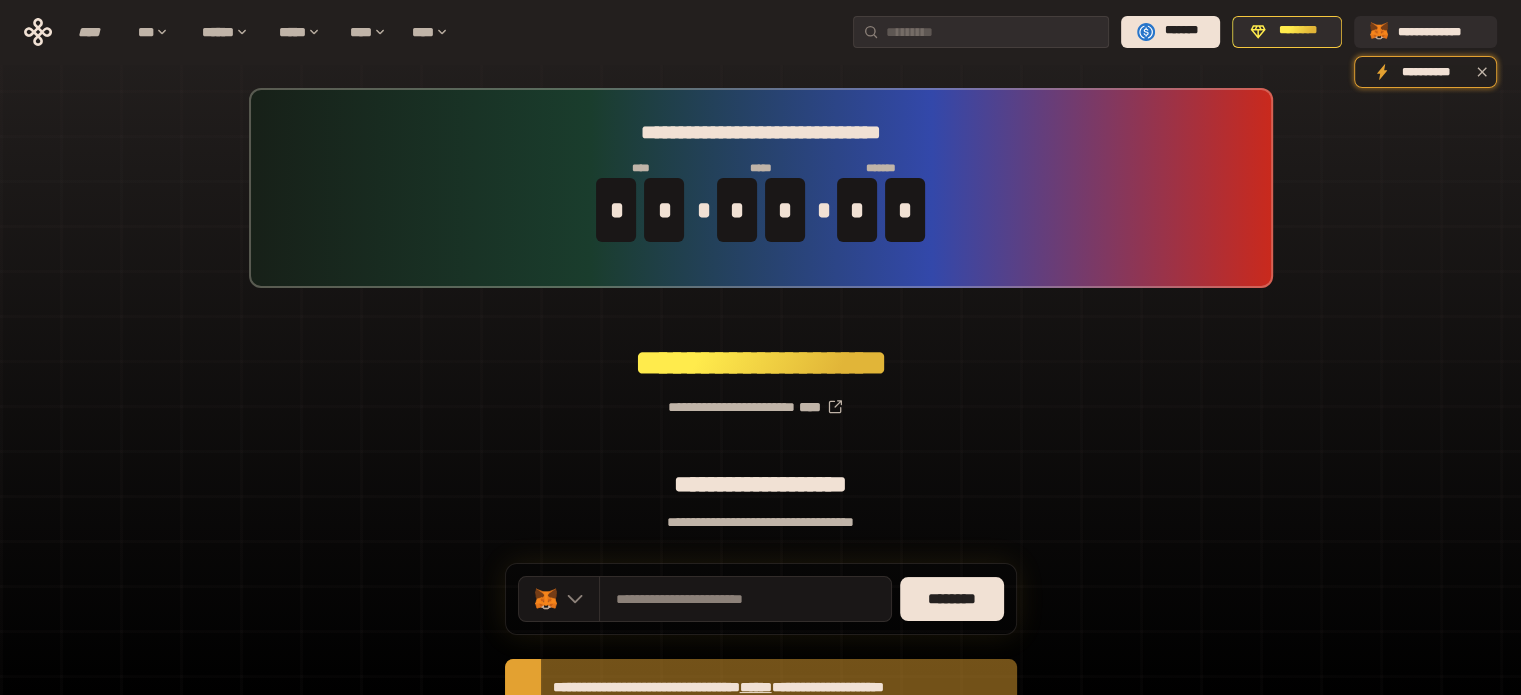 scroll, scrollTop: 0, scrollLeft: 0, axis: both 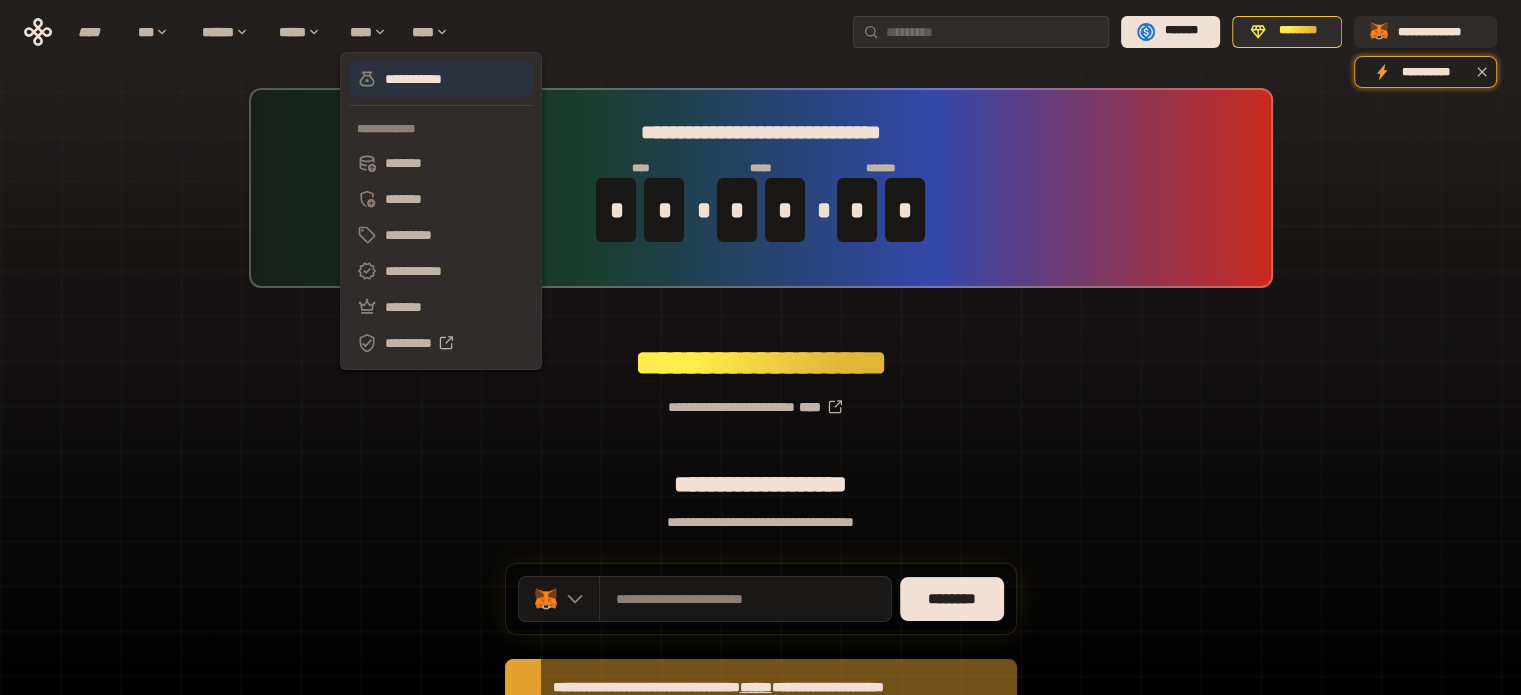 click on "**********" at bounding box center (441, 79) 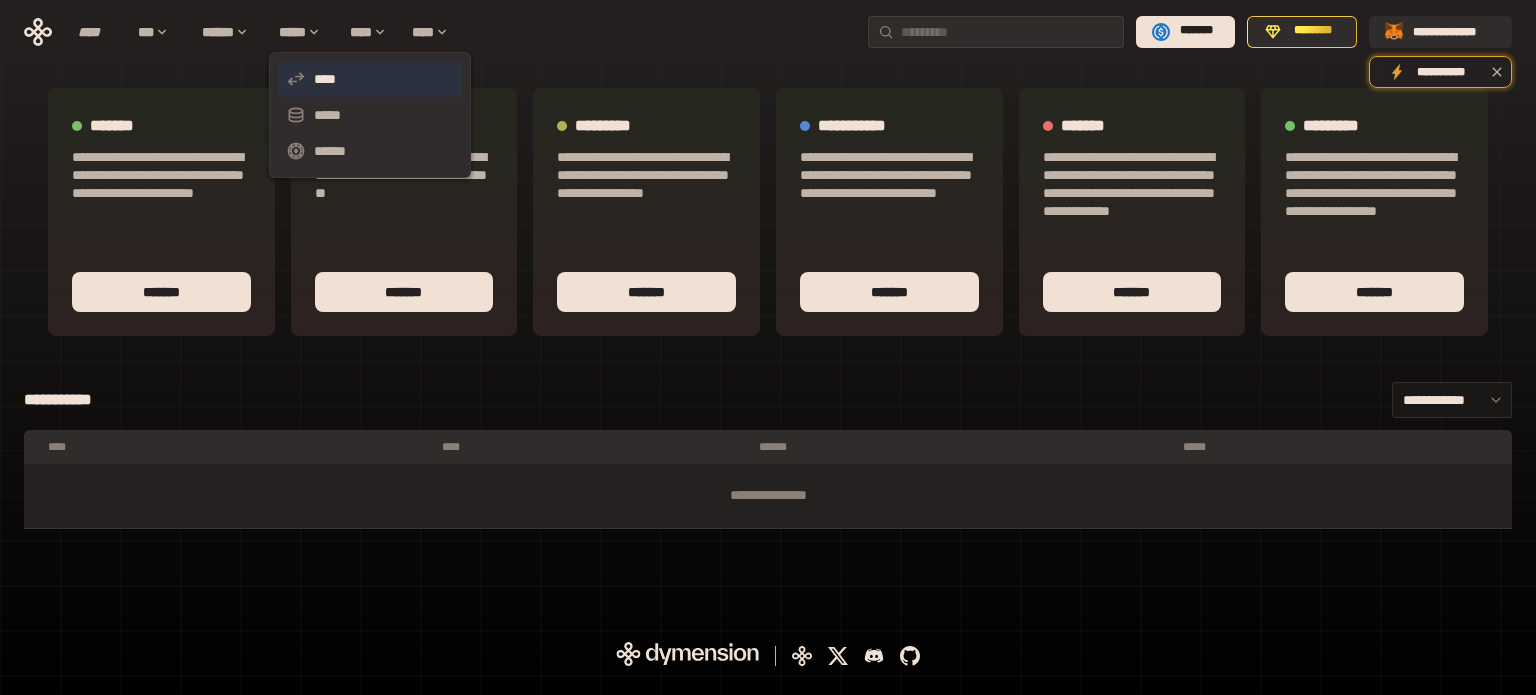 click on "****" at bounding box center (370, 79) 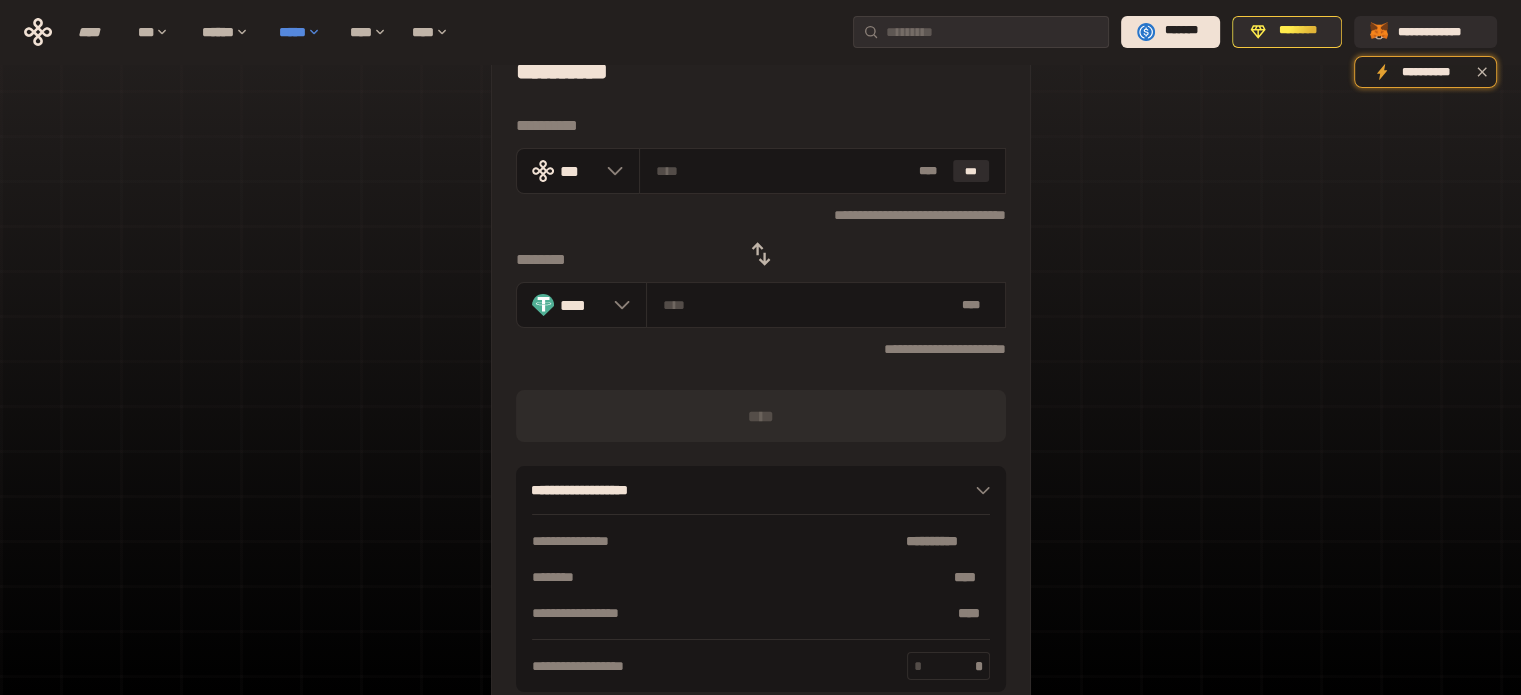 scroll, scrollTop: 0, scrollLeft: 0, axis: both 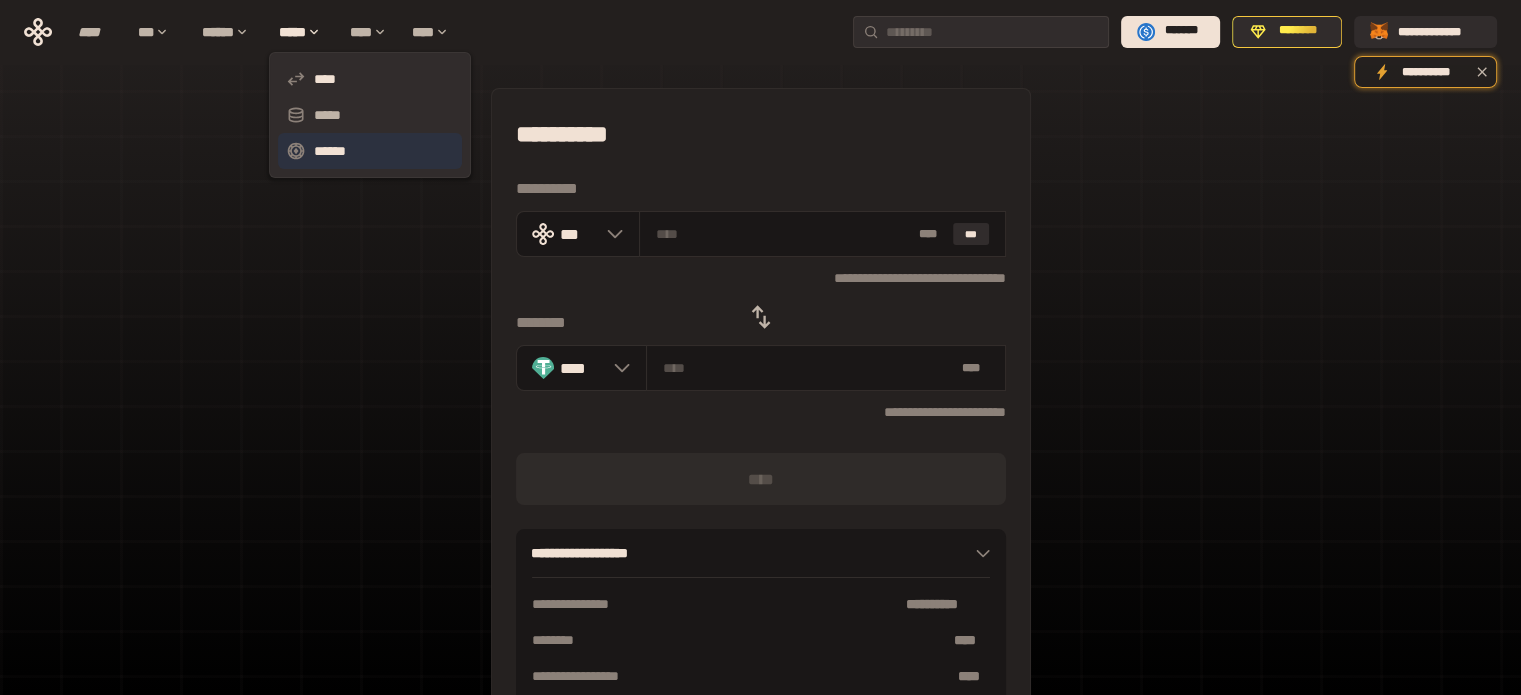 click on "******" at bounding box center [370, 151] 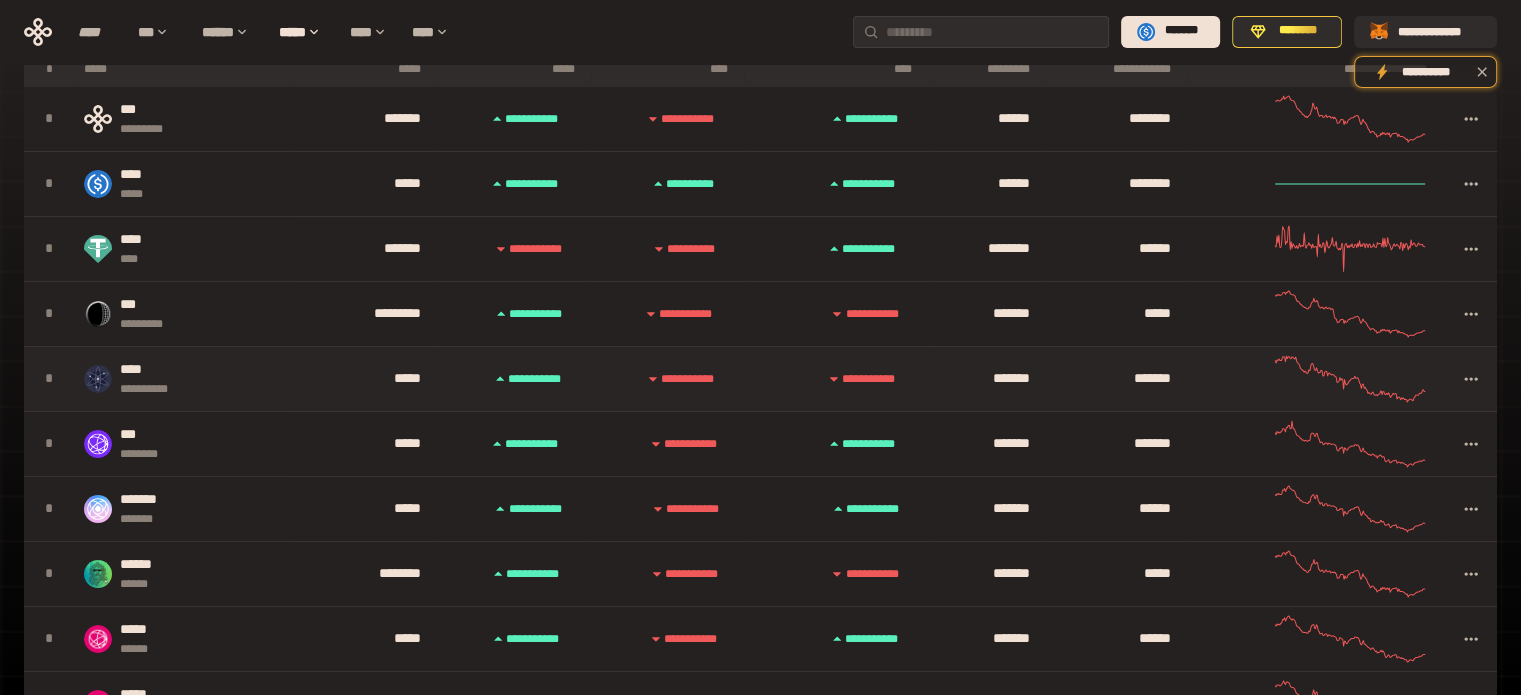 scroll, scrollTop: 0, scrollLeft: 0, axis: both 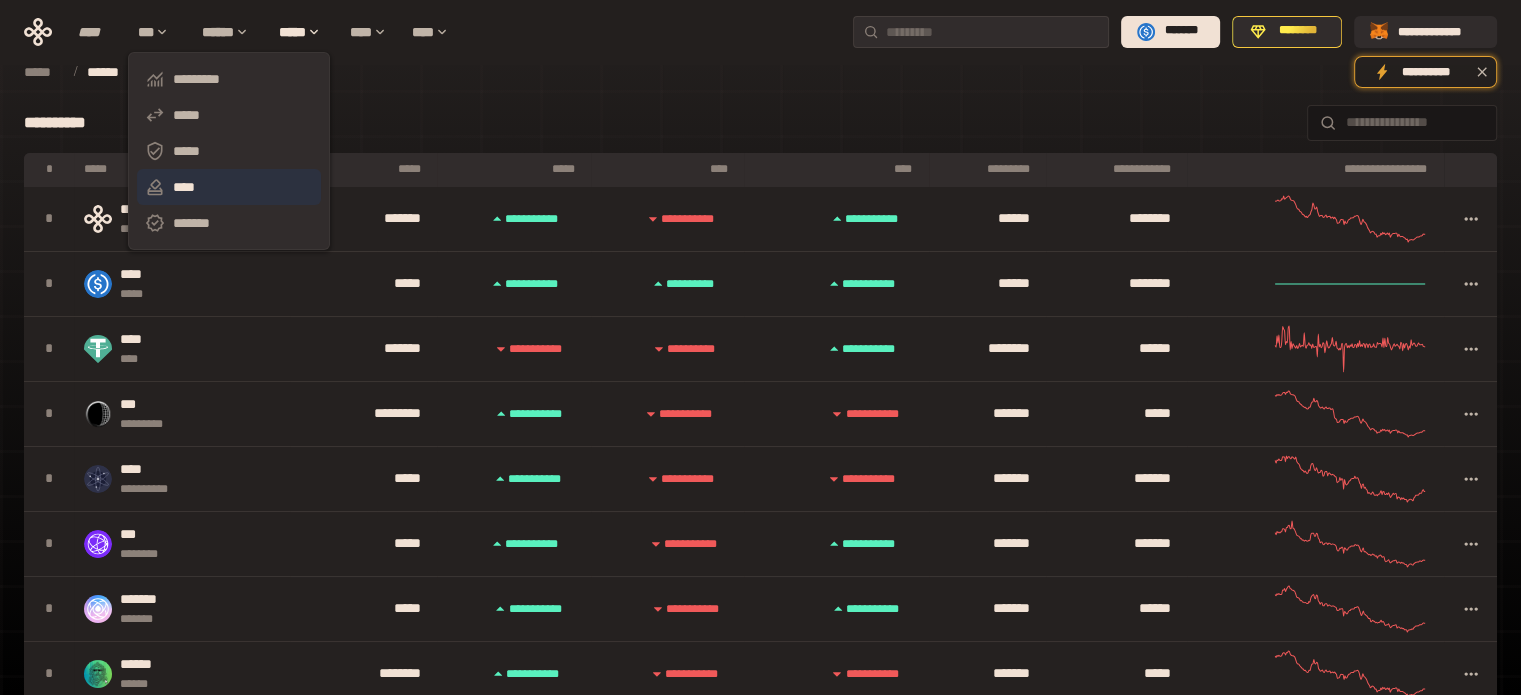 click on "****" at bounding box center (229, 187) 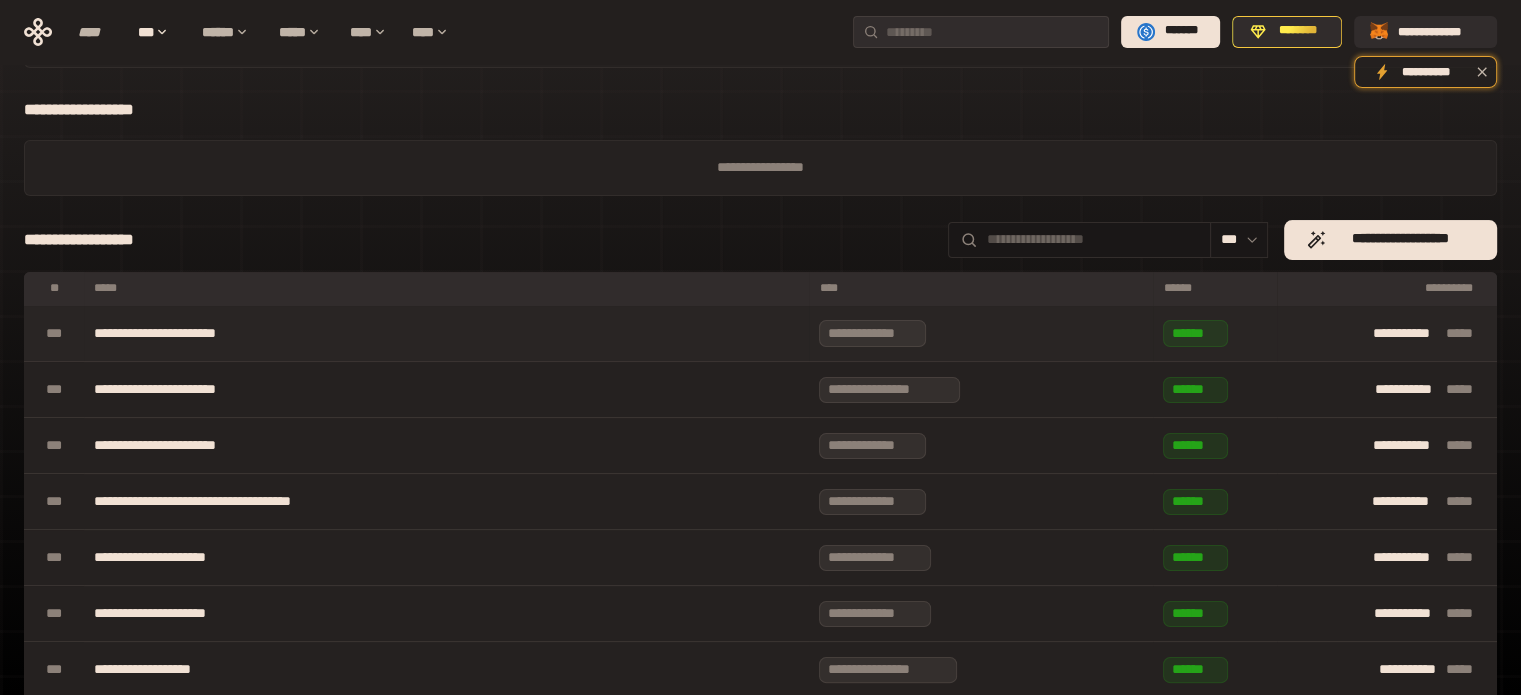 scroll, scrollTop: 0, scrollLeft: 0, axis: both 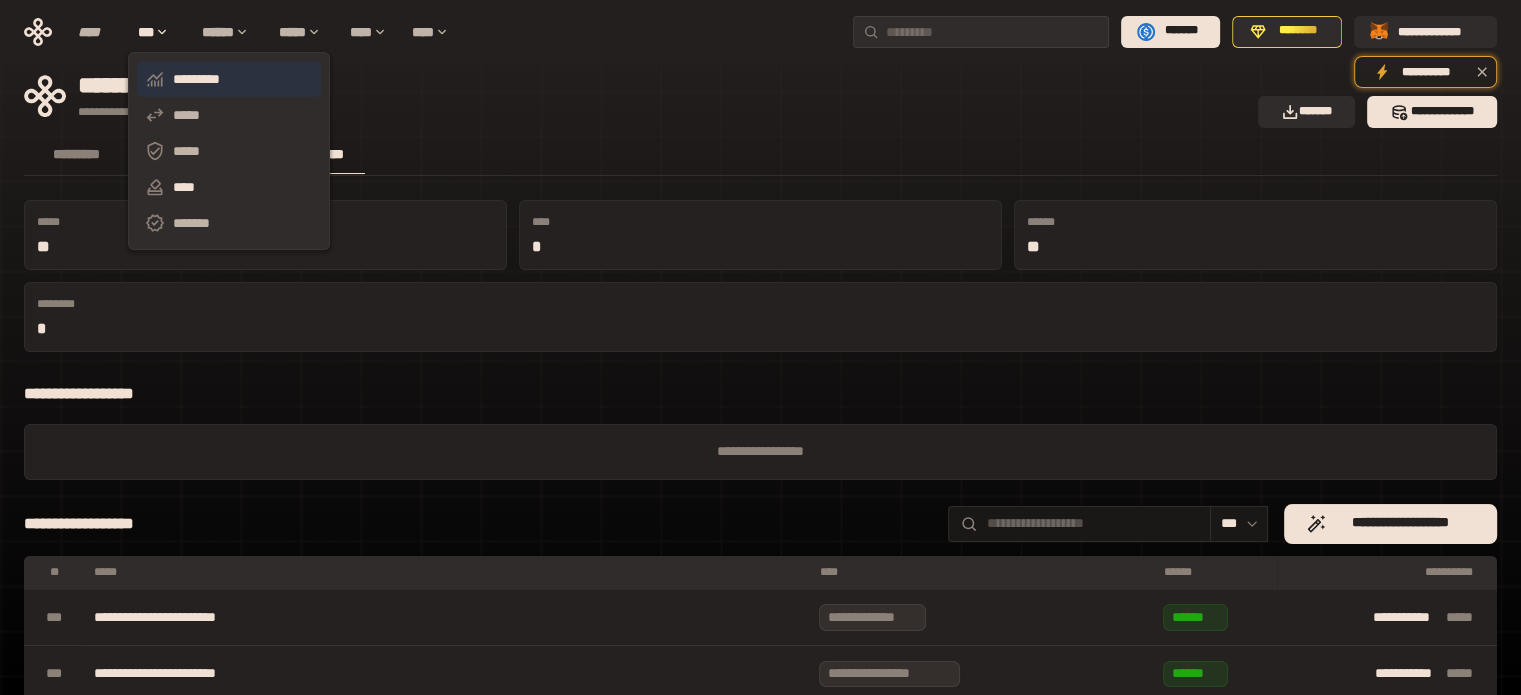 click on "*********" at bounding box center [229, 79] 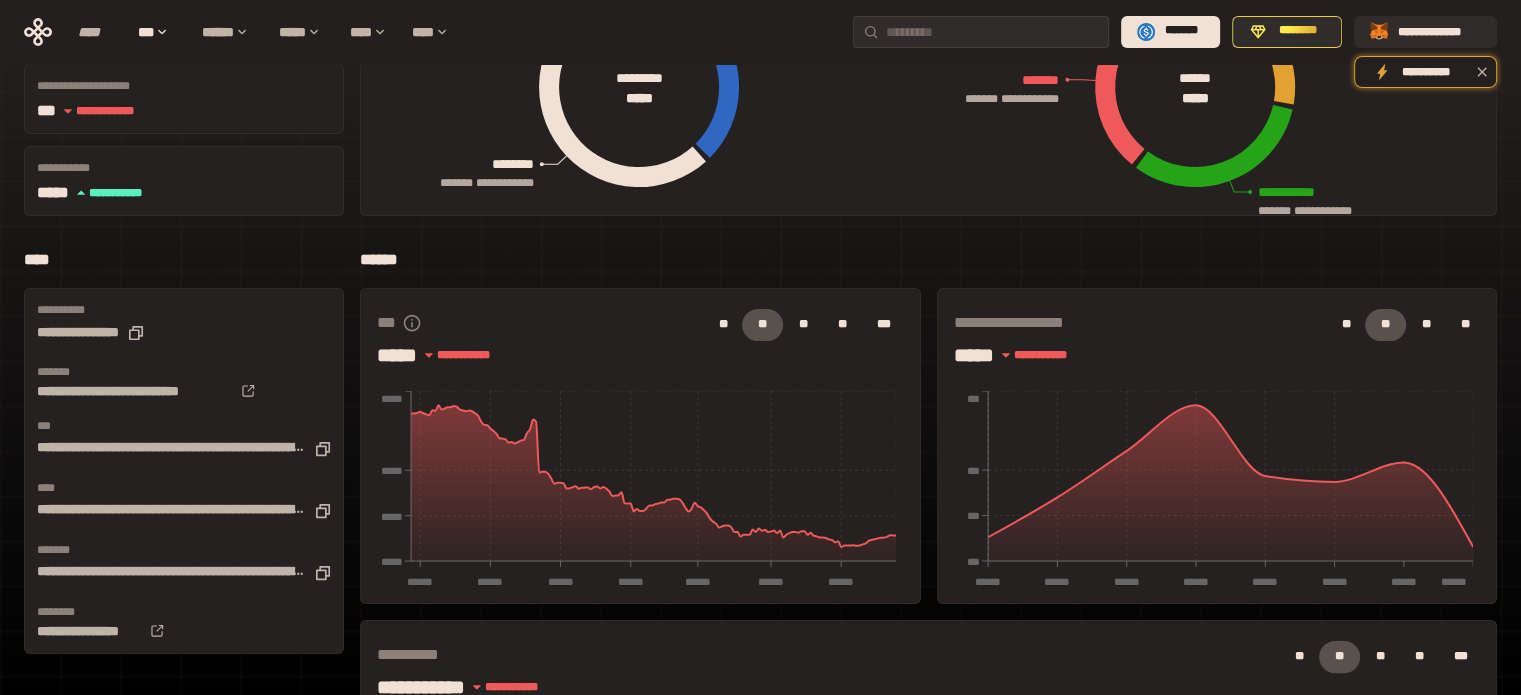 scroll, scrollTop: 400, scrollLeft: 0, axis: vertical 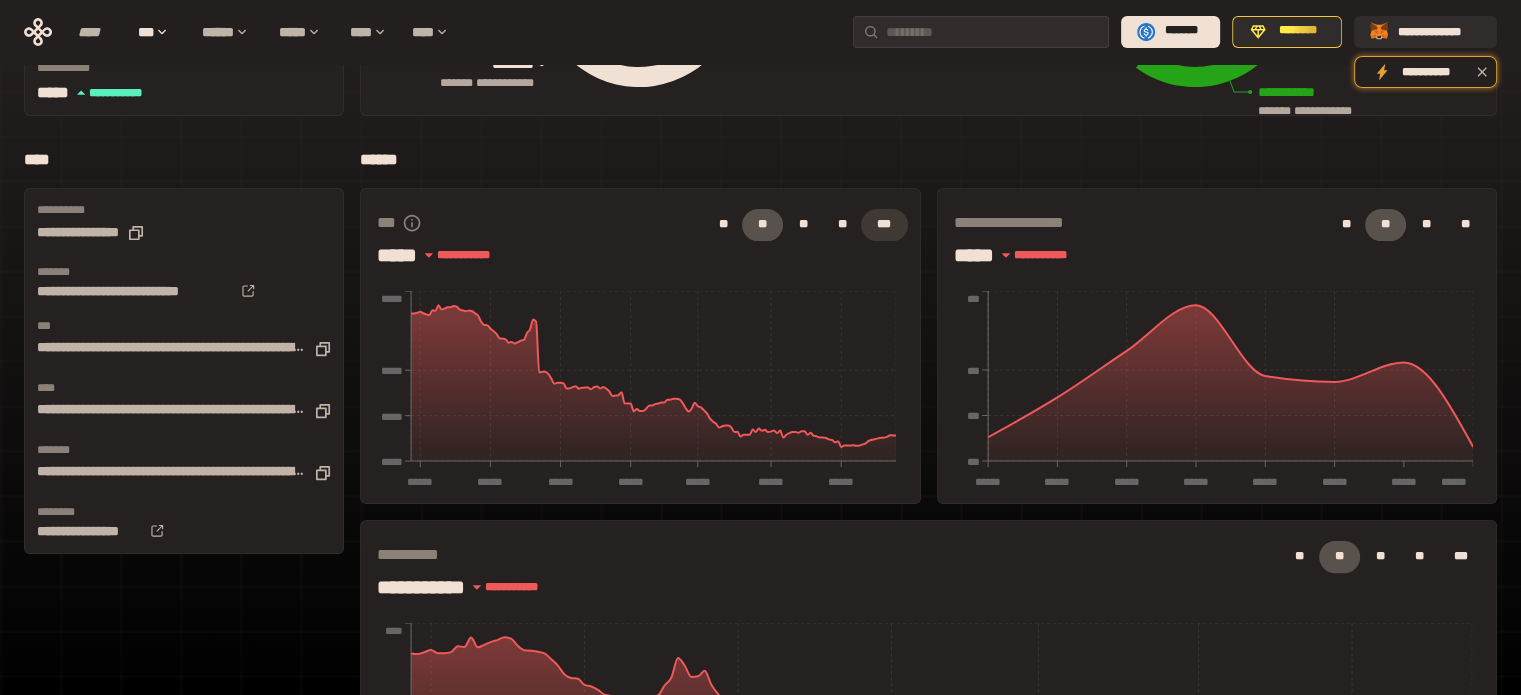 click on "***" at bounding box center (884, 225) 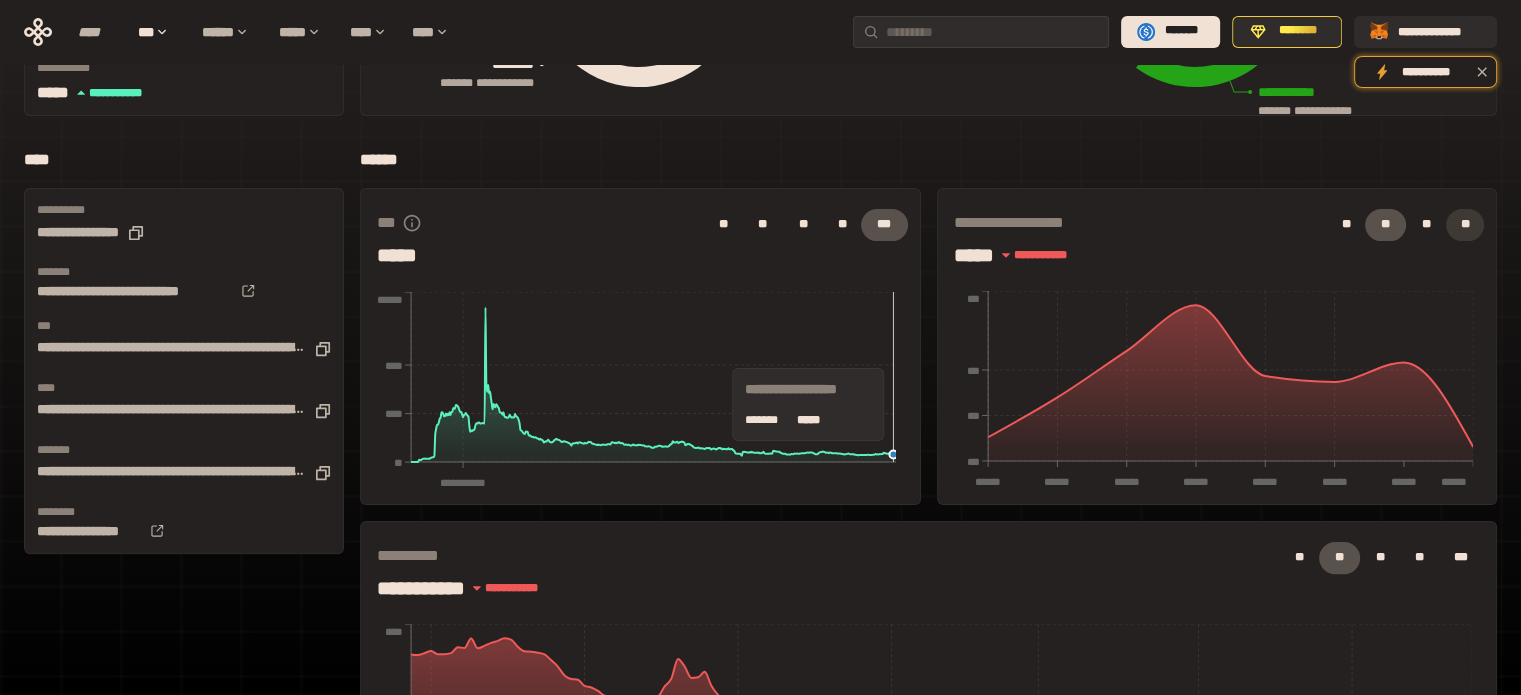 click on "**" at bounding box center [1465, 225] 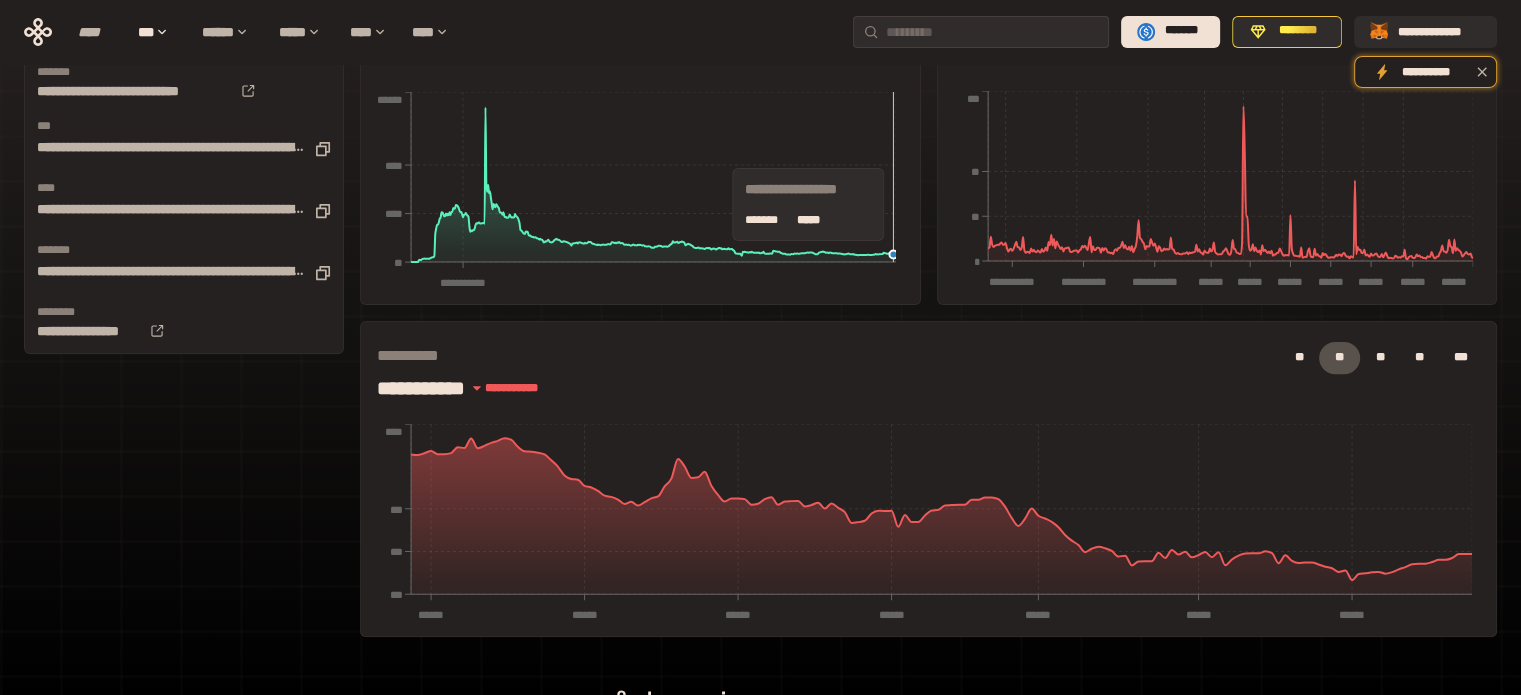 scroll, scrollTop: 632, scrollLeft: 0, axis: vertical 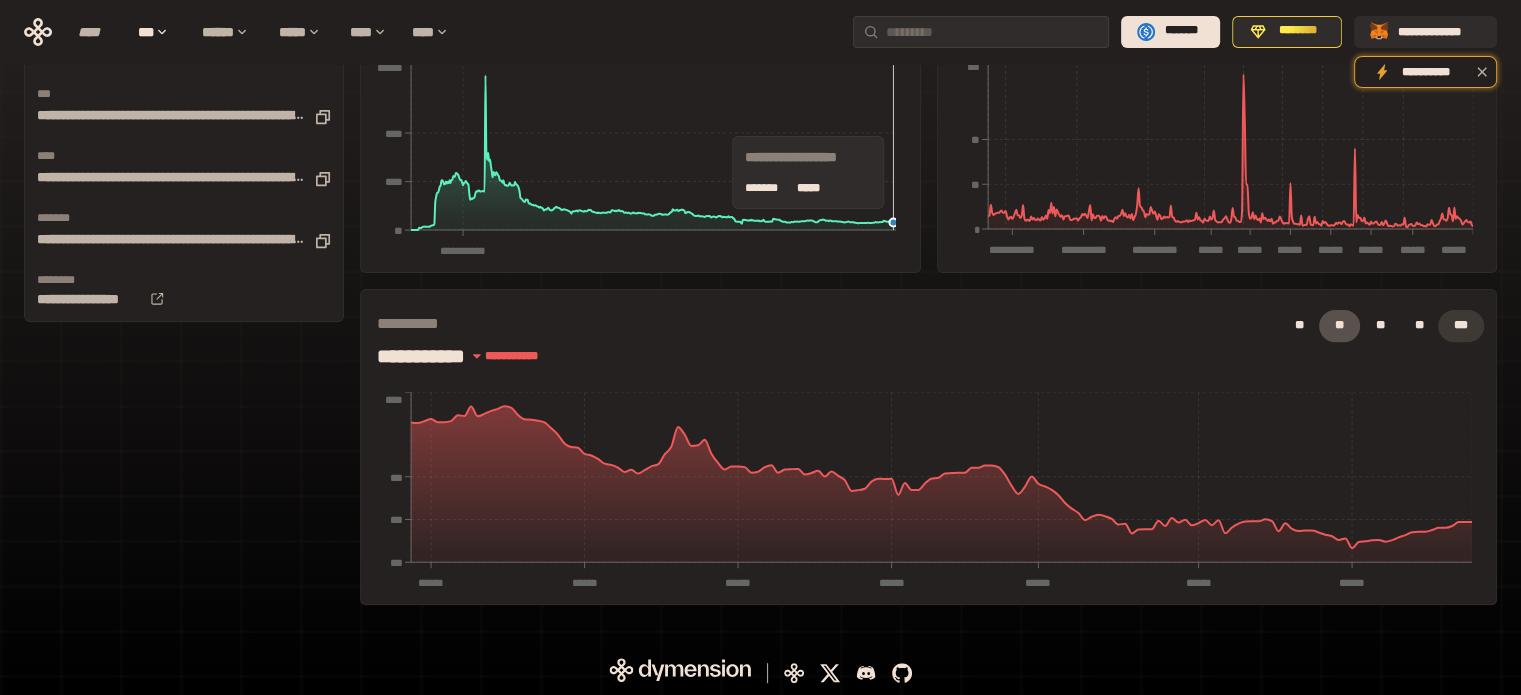click on "***" at bounding box center [1461, 326] 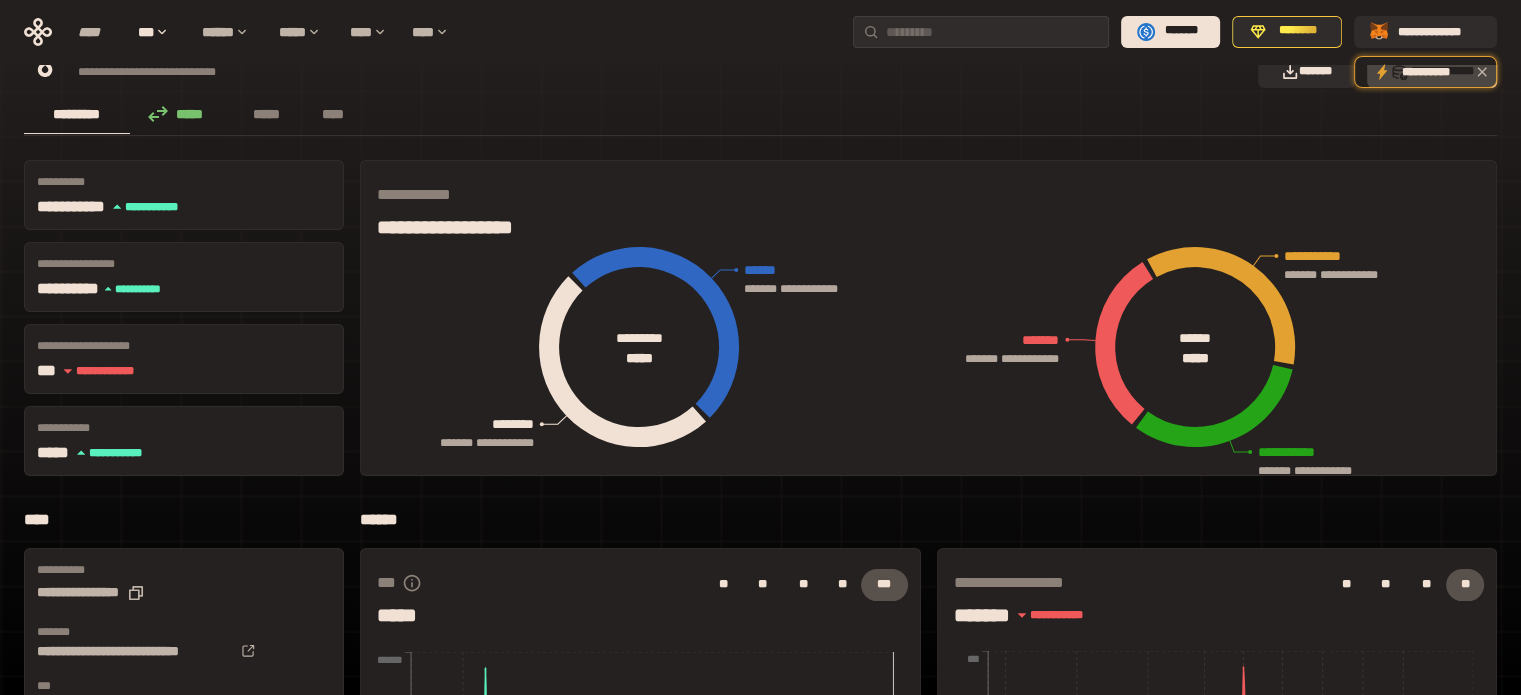 scroll, scrollTop: 0, scrollLeft: 0, axis: both 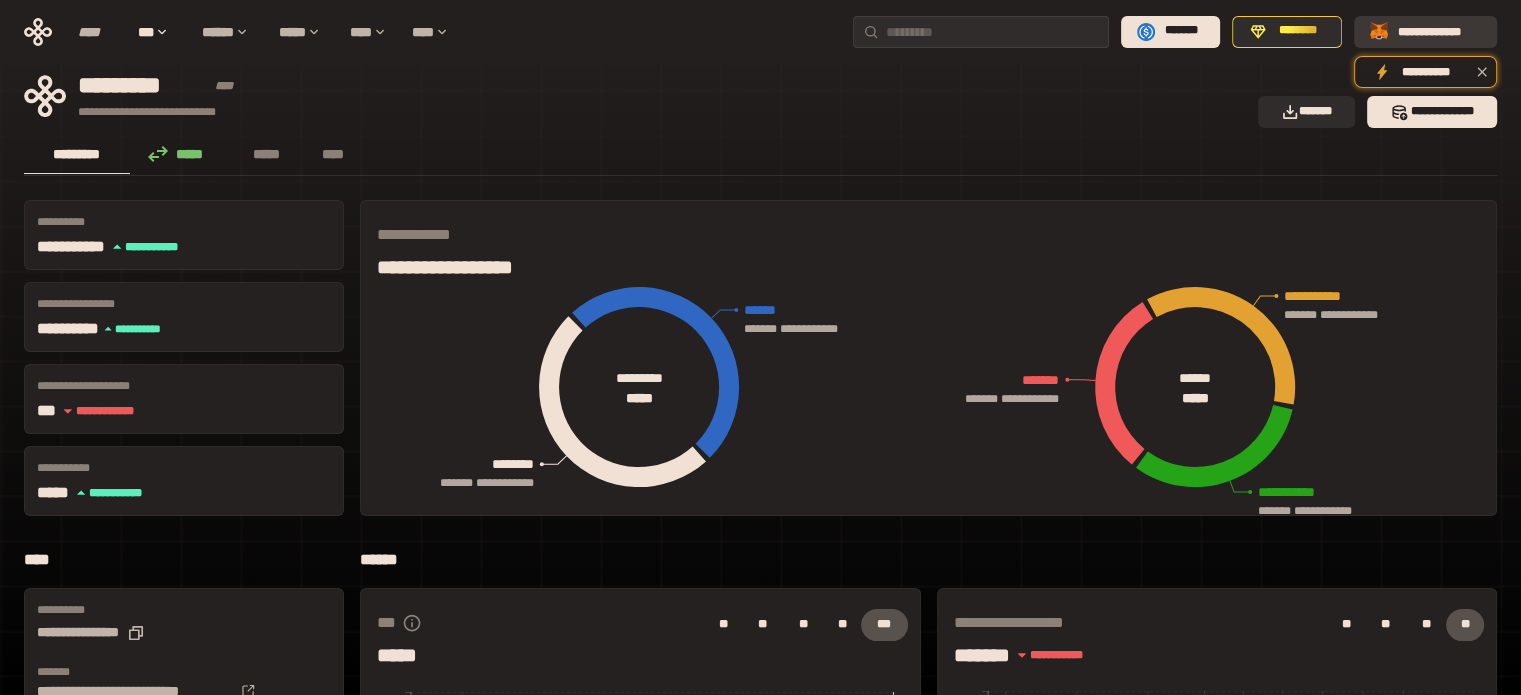 click on "**********" at bounding box center [1439, 31] 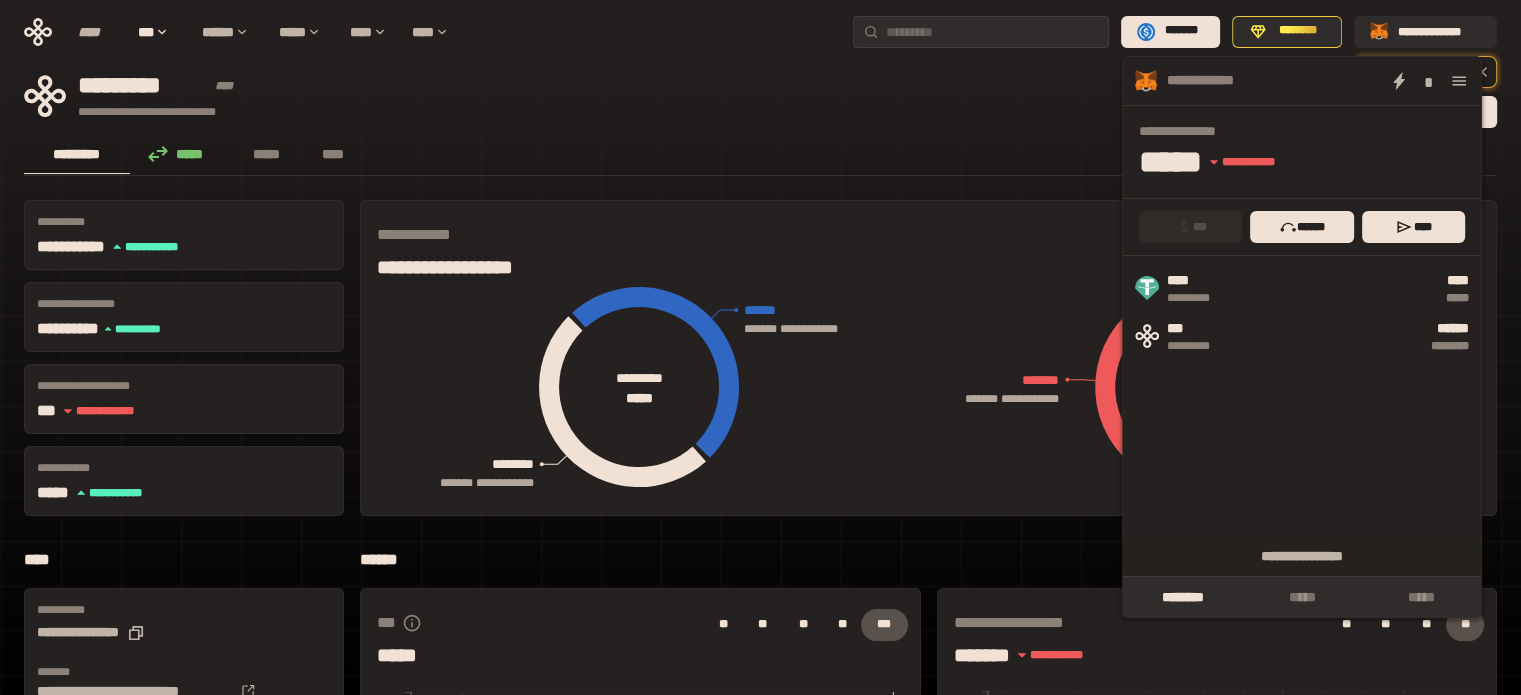 click 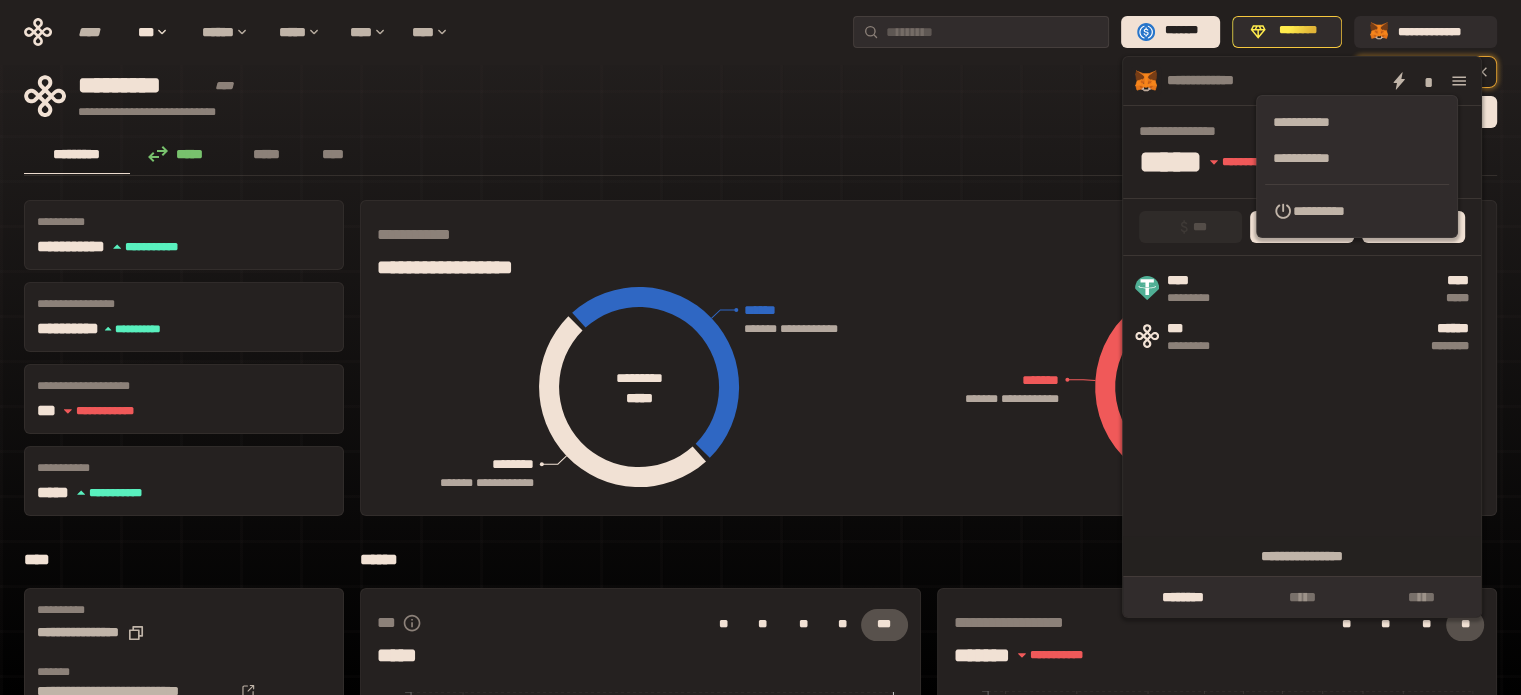 click on "**********" at bounding box center [1368, 81] 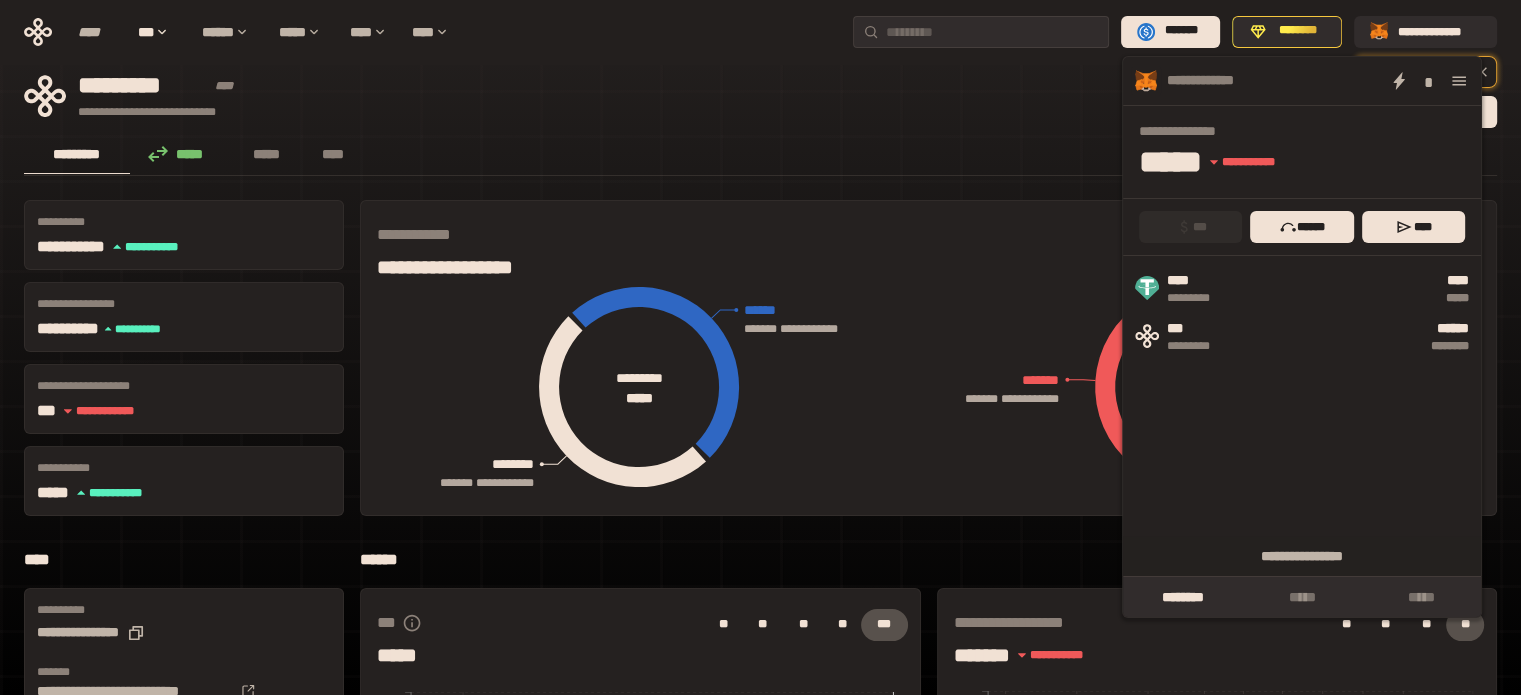 click 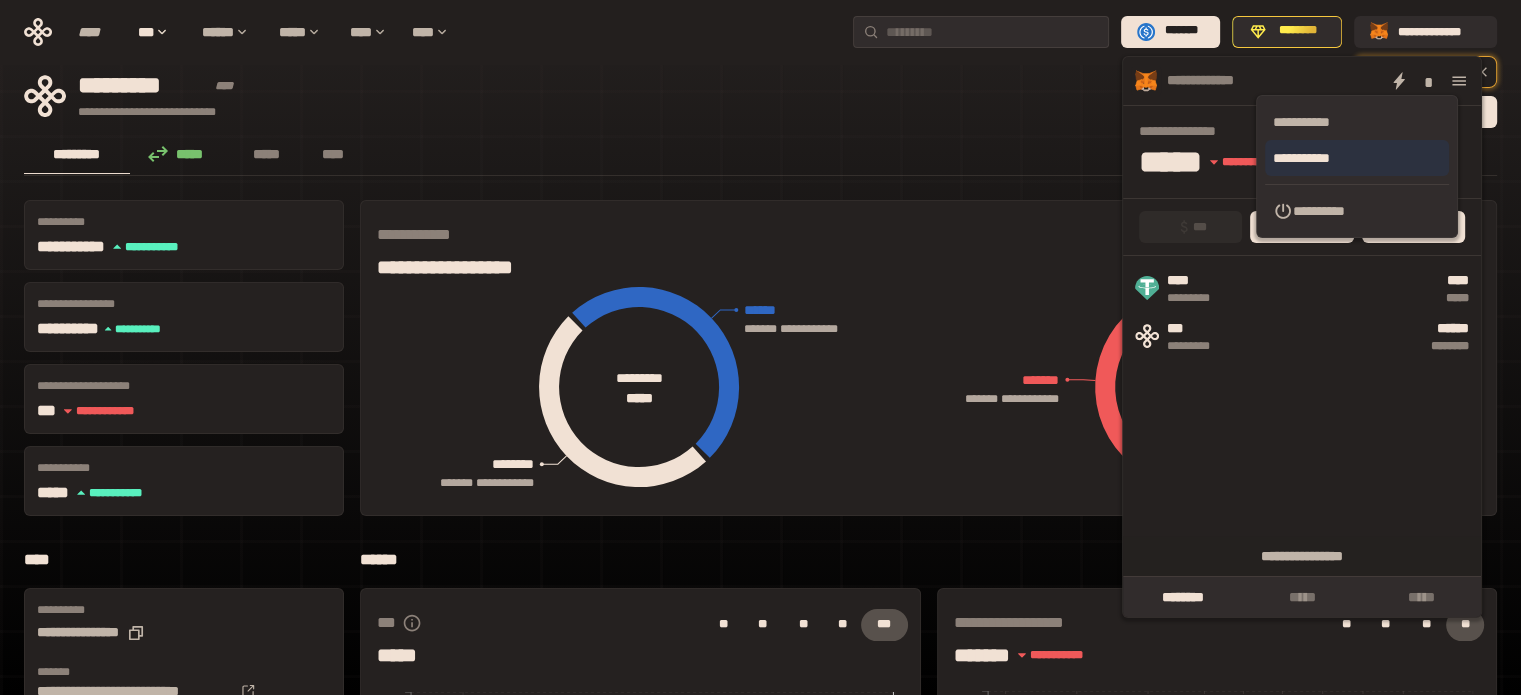 click on "**********" at bounding box center [1357, 158] 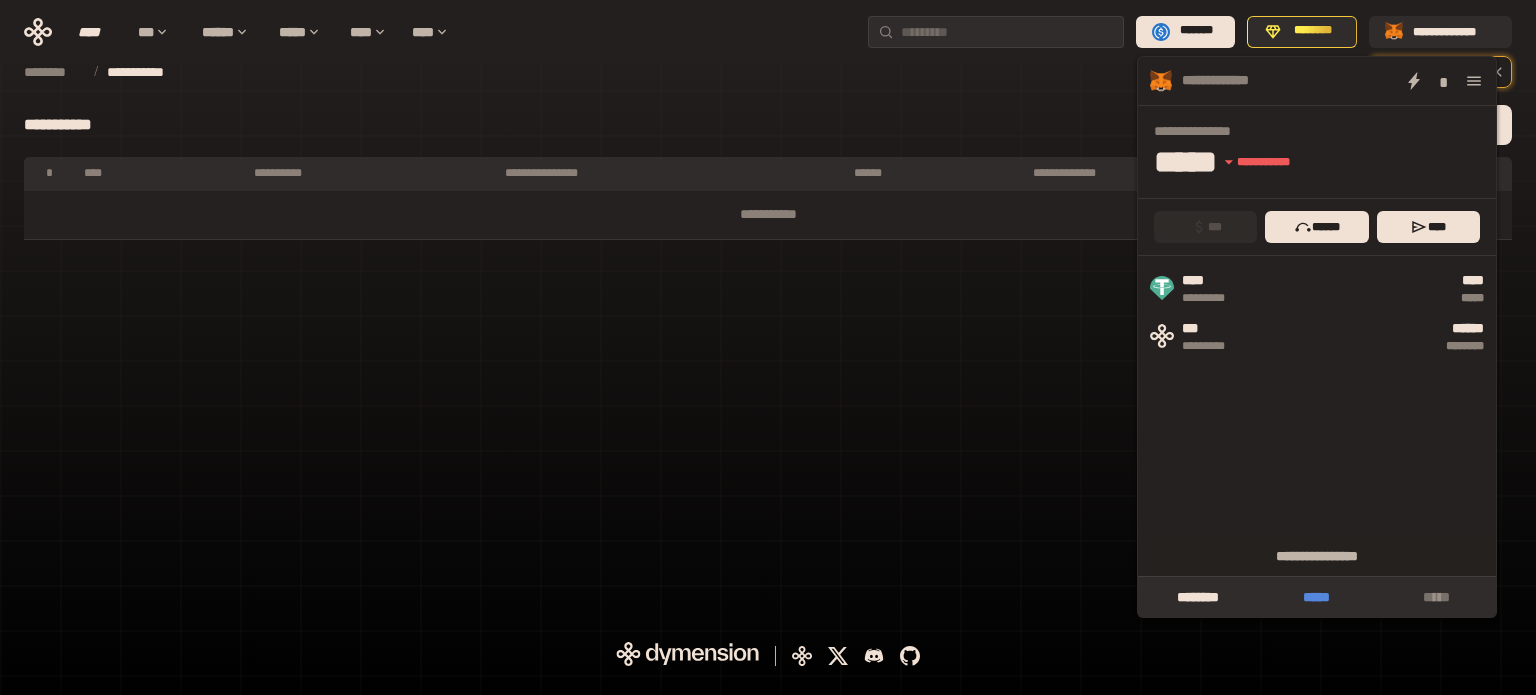 click on "*****" at bounding box center (1316, 597) 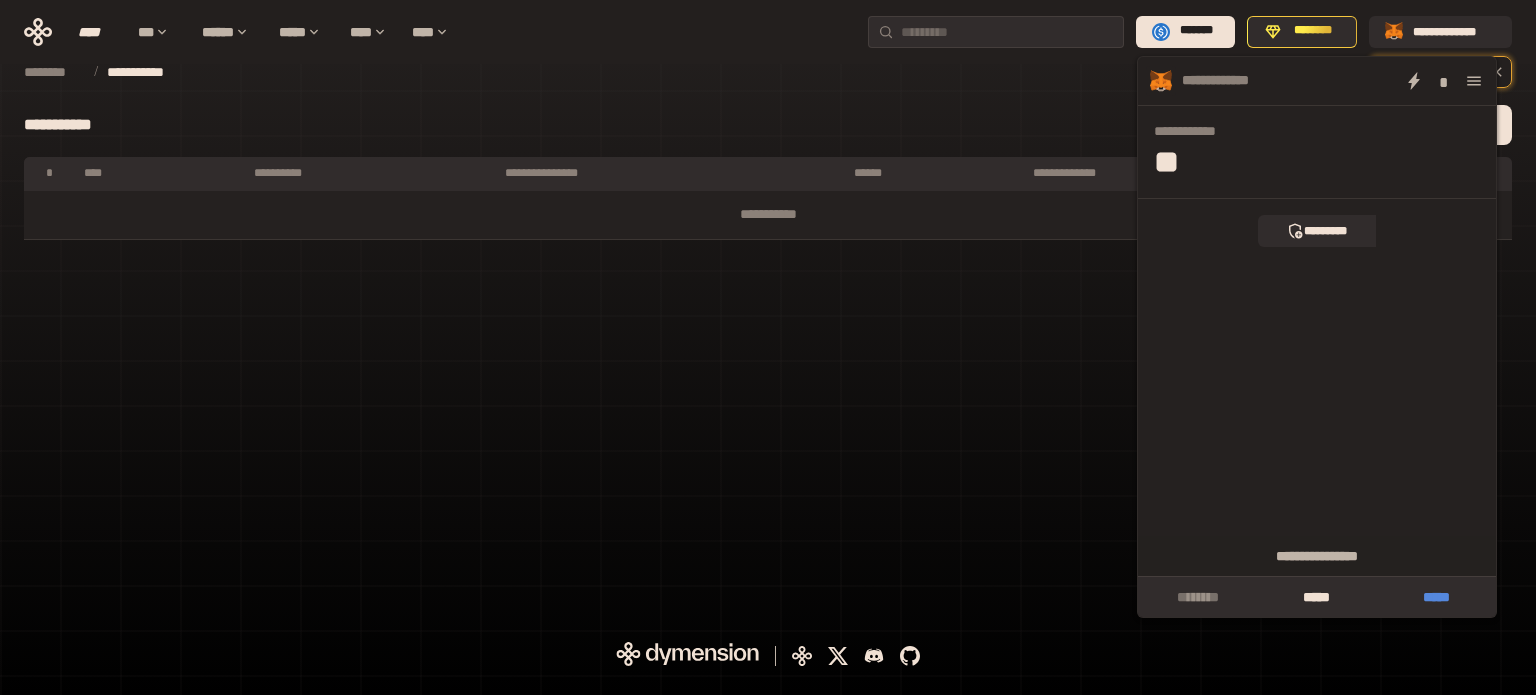 click on "*****" at bounding box center [1436, 597] 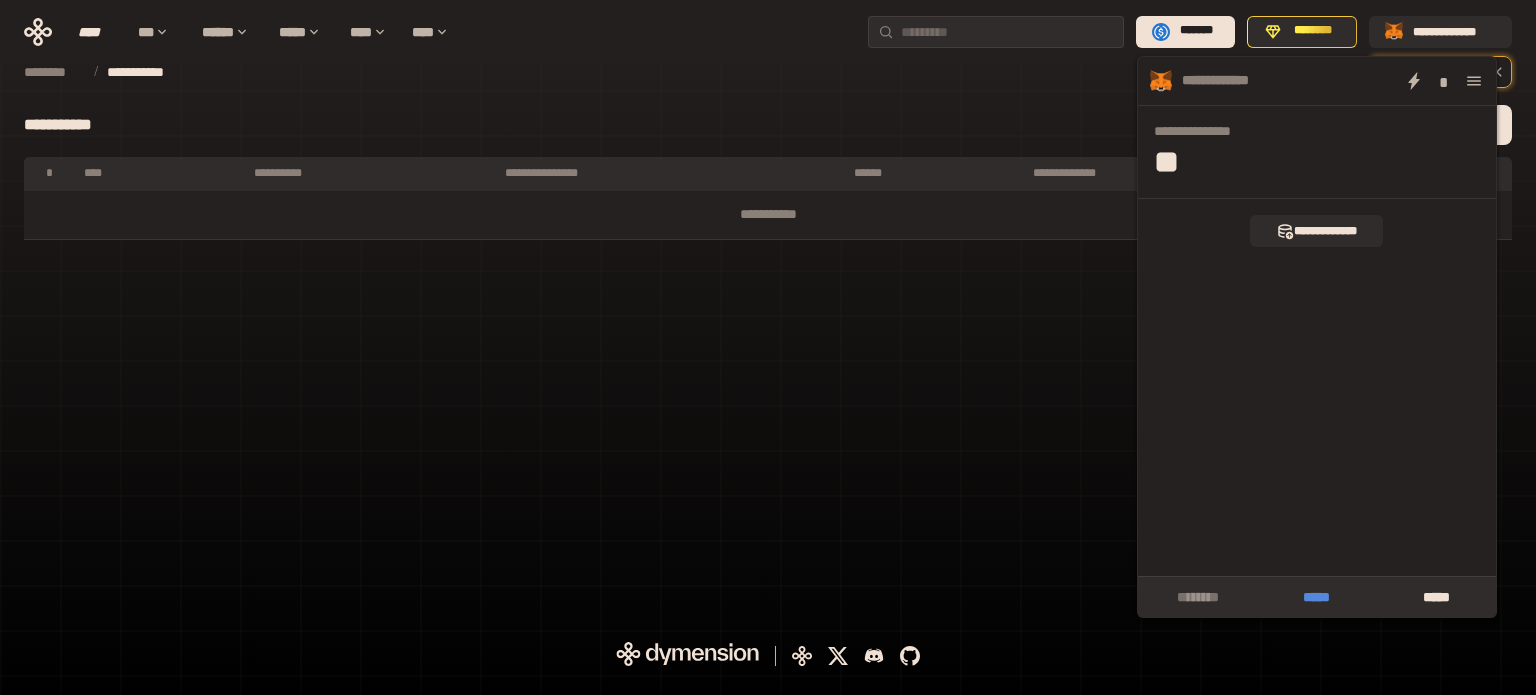 click on "*****" at bounding box center (1316, 597) 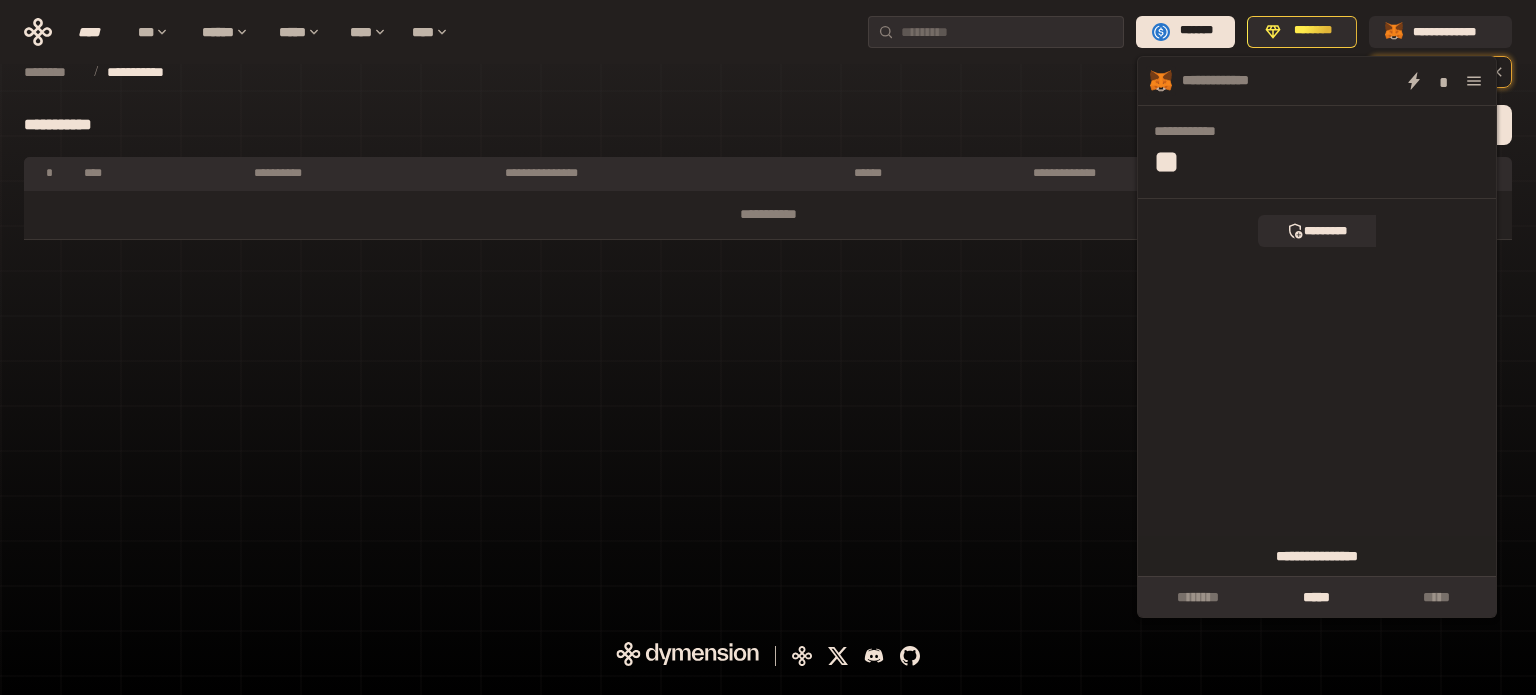 click on "**********" at bounding box center [1317, 556] 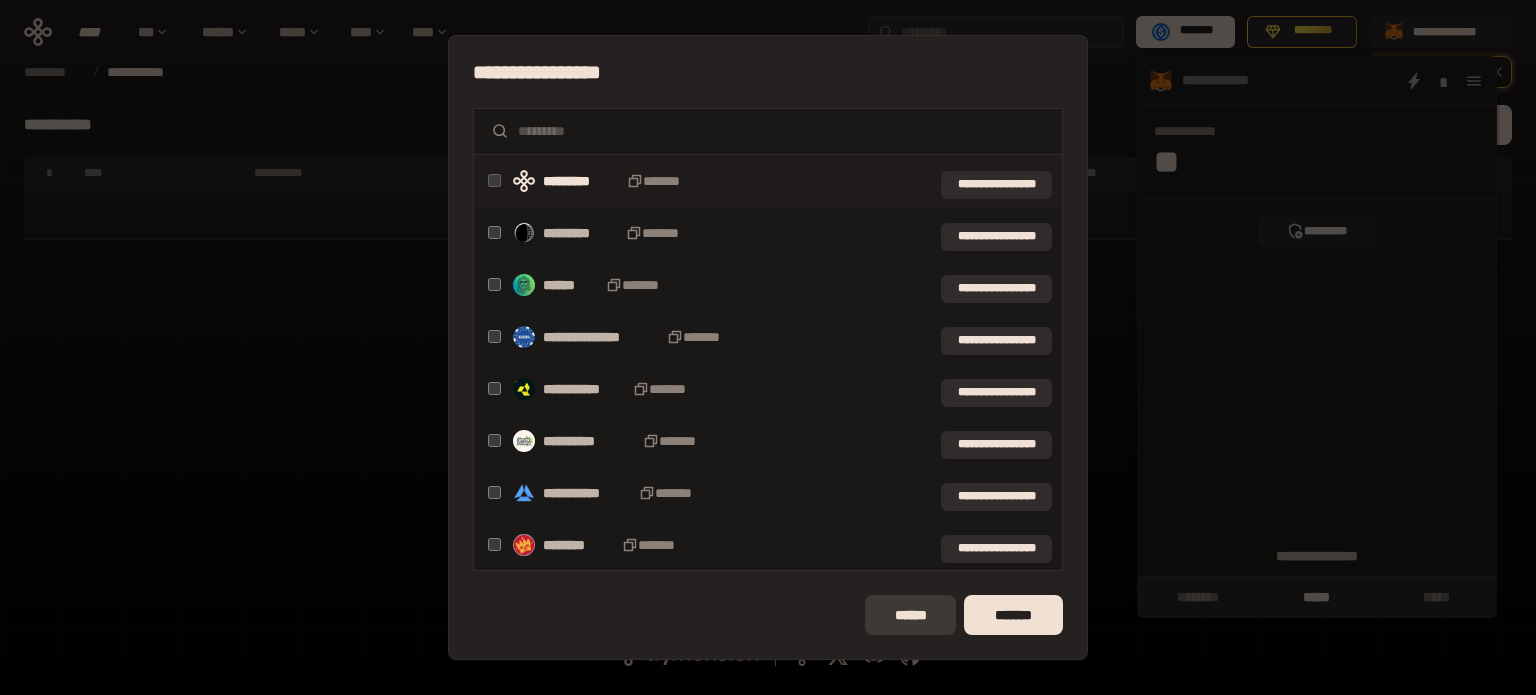 click on "******" at bounding box center [910, 615] 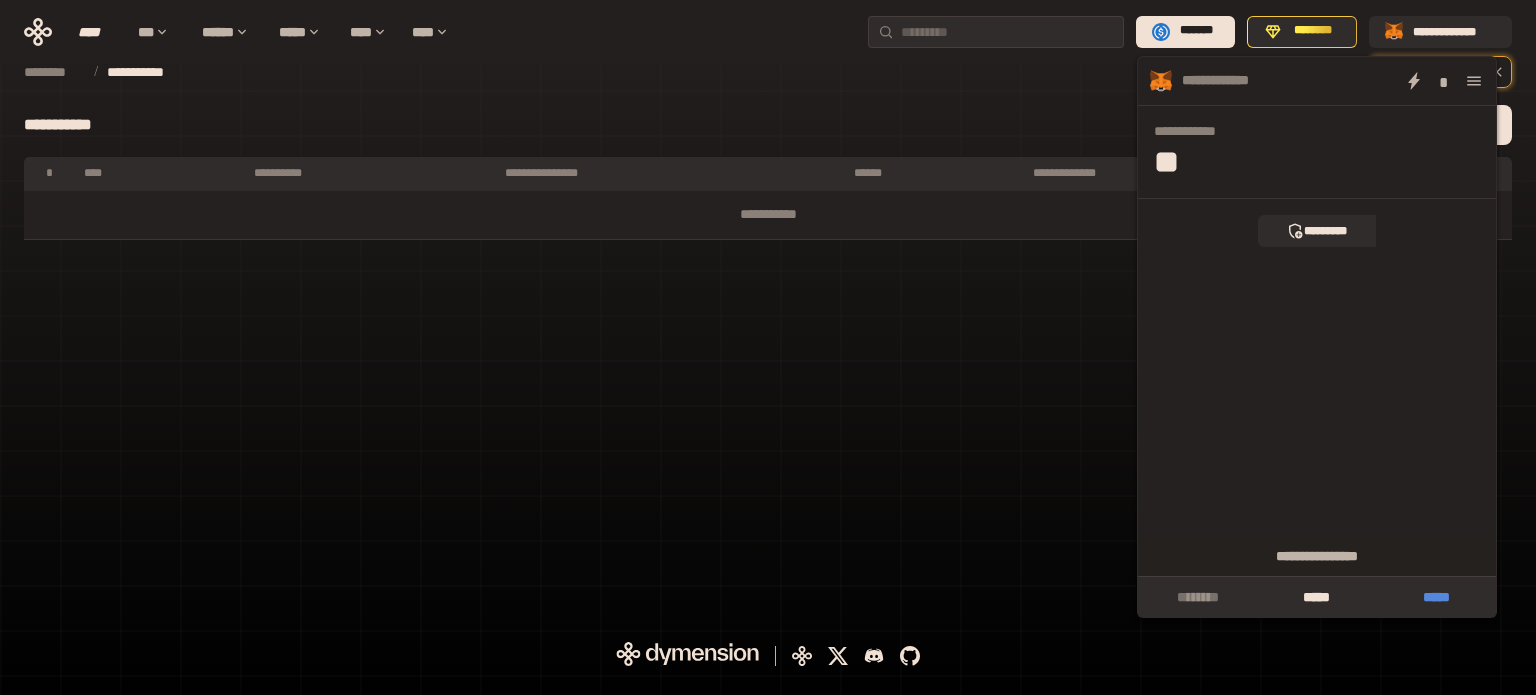 click on "*****" at bounding box center [1436, 597] 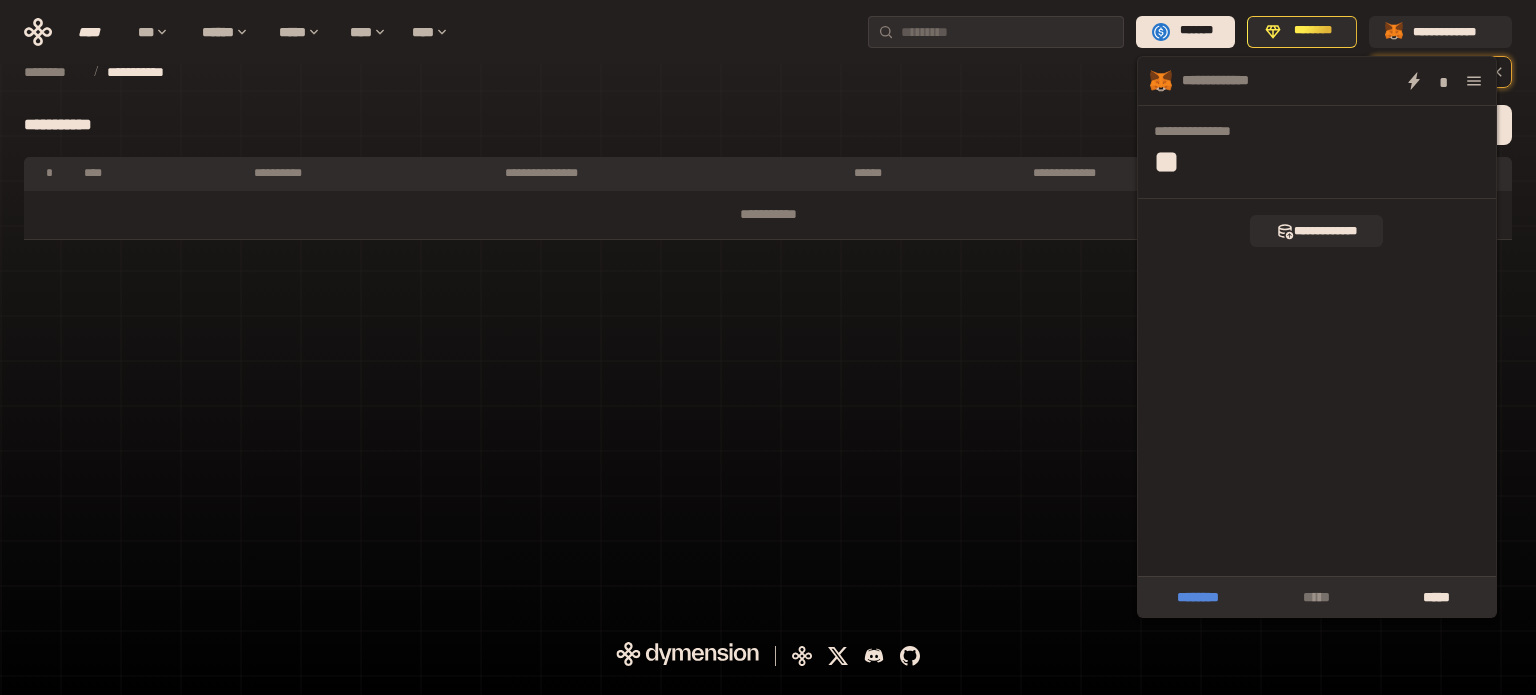 click on "********" at bounding box center [1197, 597] 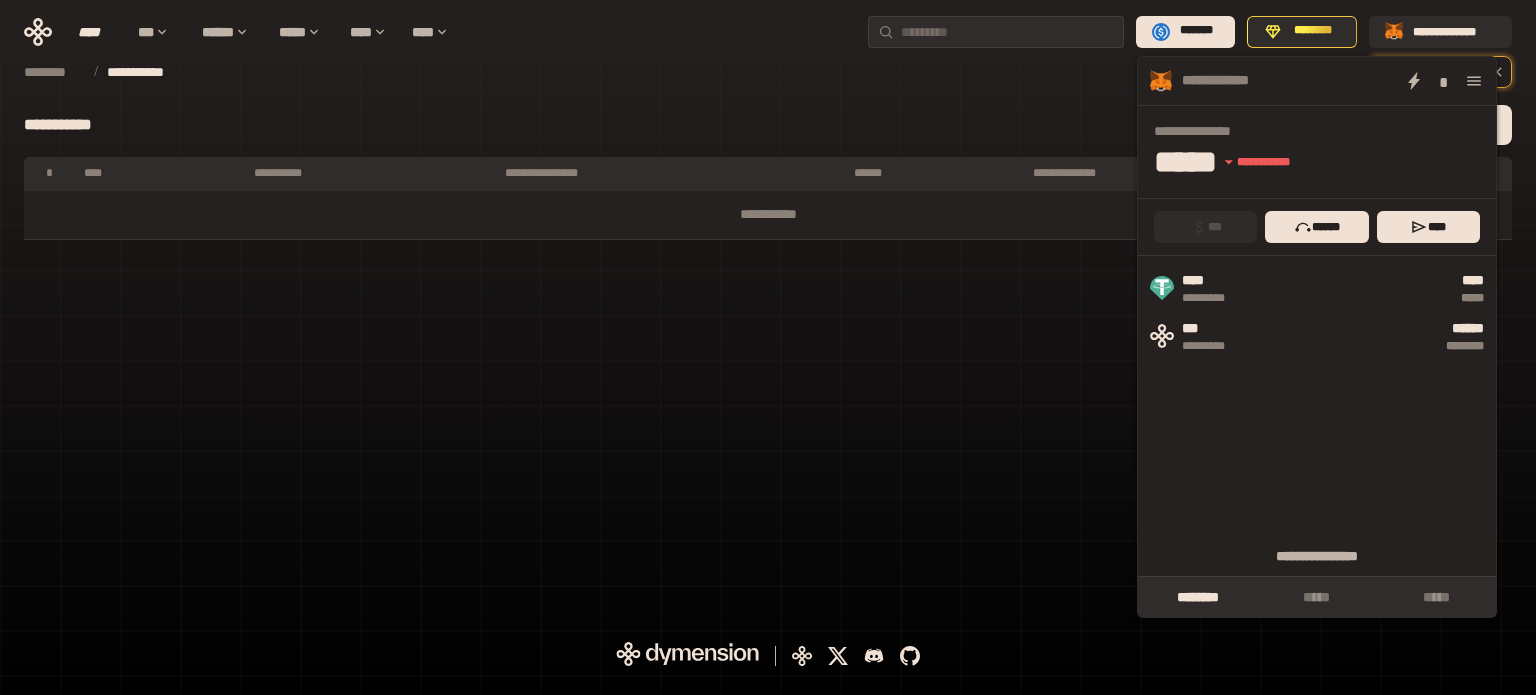 click on "**********" at bounding box center (768, 309) 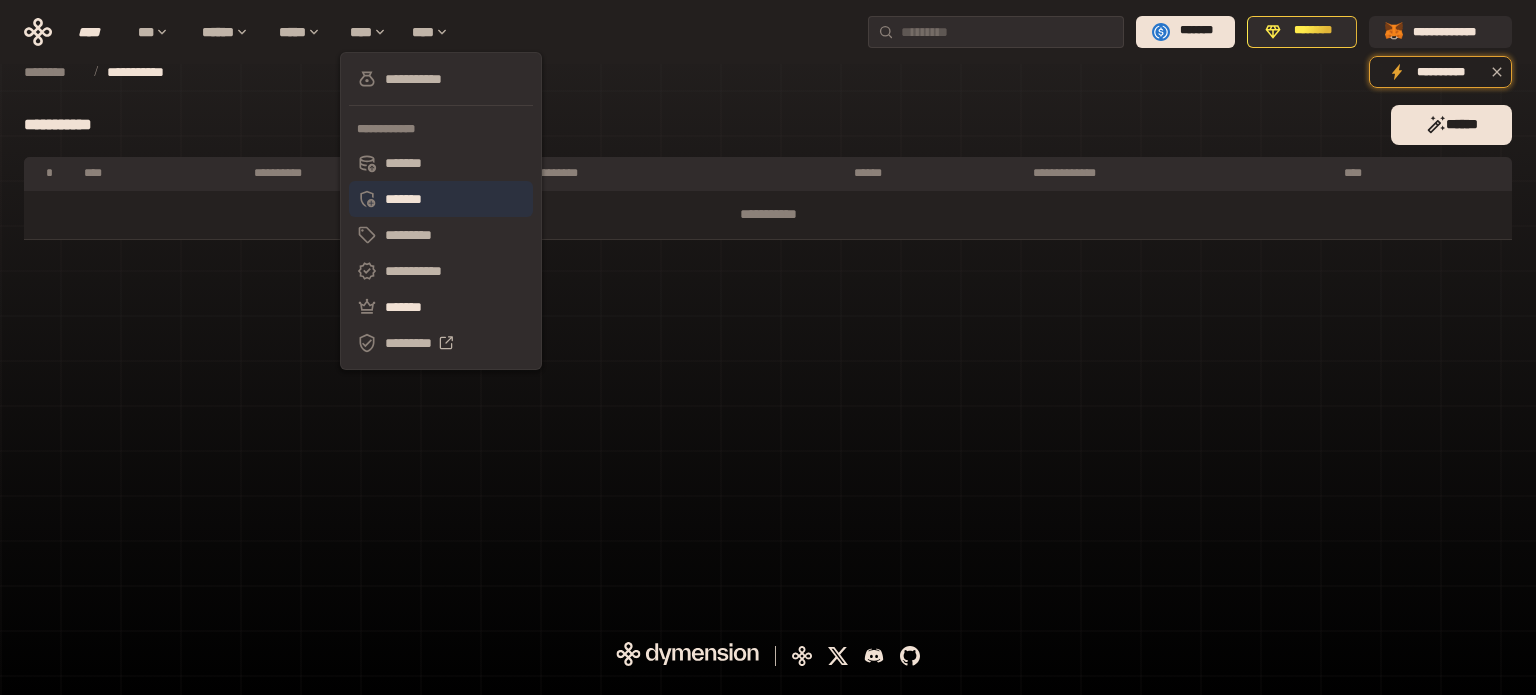 click on "*******" at bounding box center [441, 199] 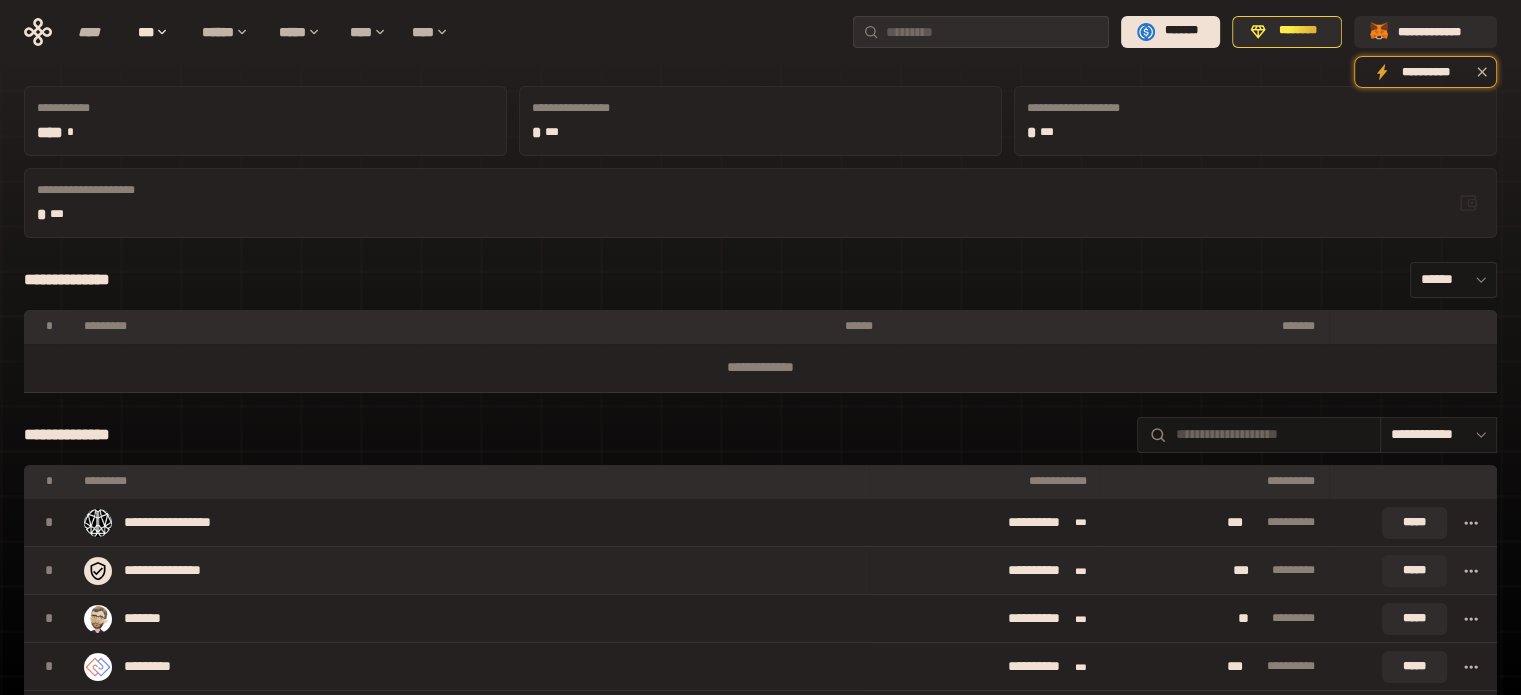 scroll, scrollTop: 0, scrollLeft: 0, axis: both 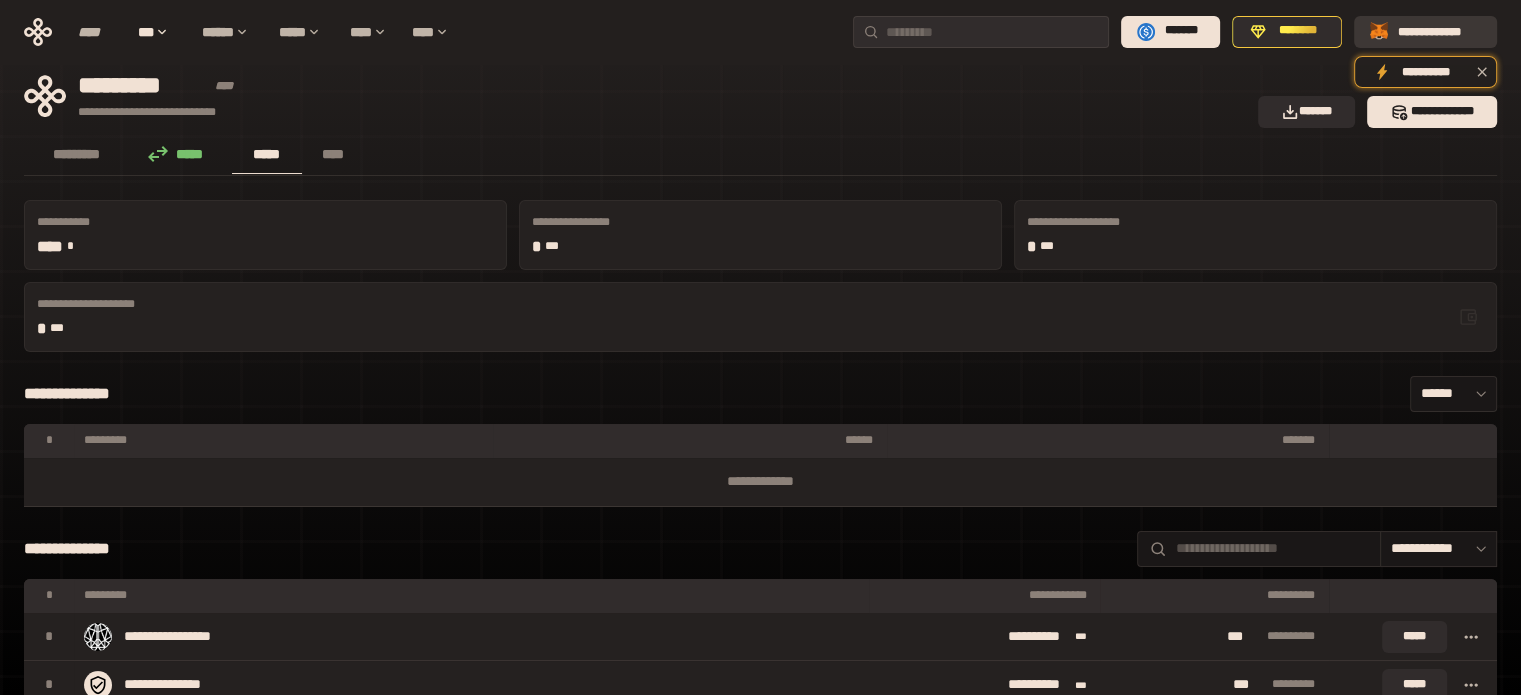 click on "**********" at bounding box center (1439, 31) 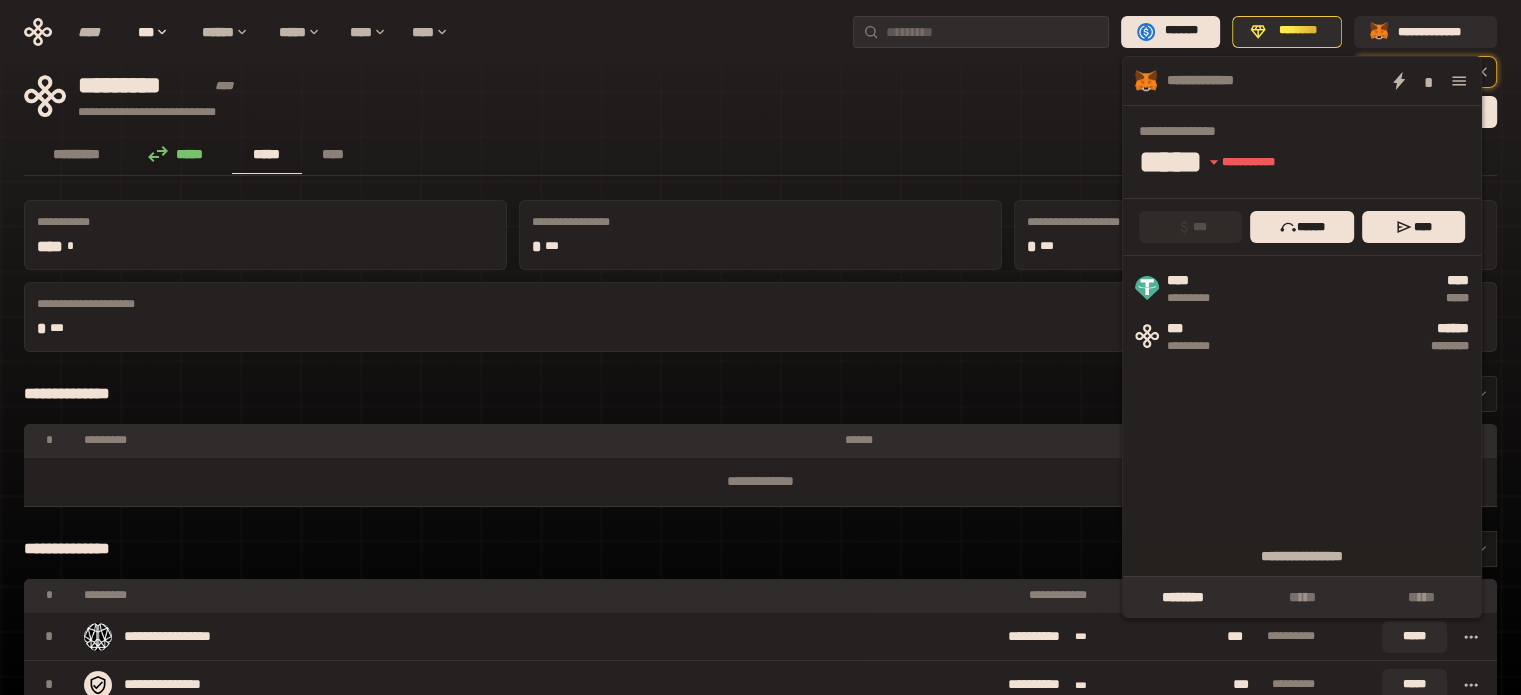 click 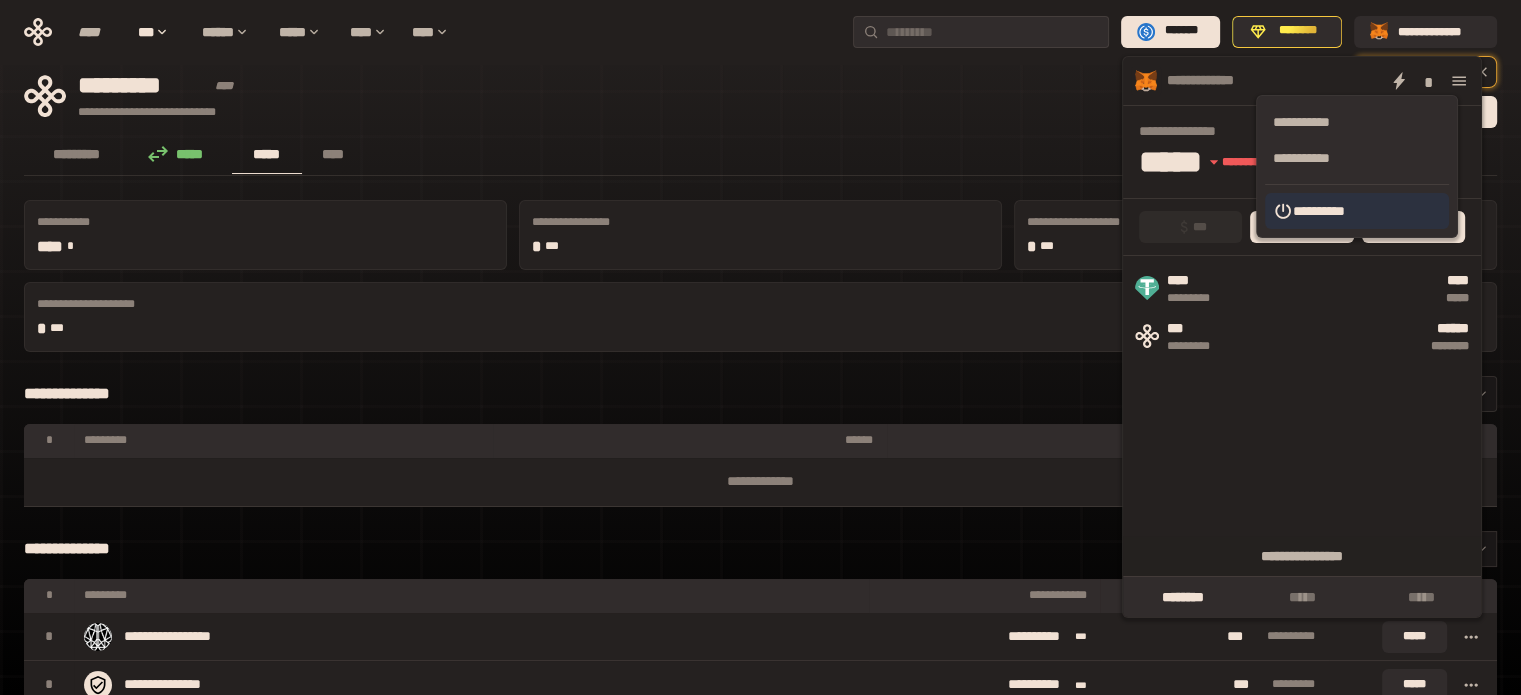 click on "**********" at bounding box center (1357, 211) 